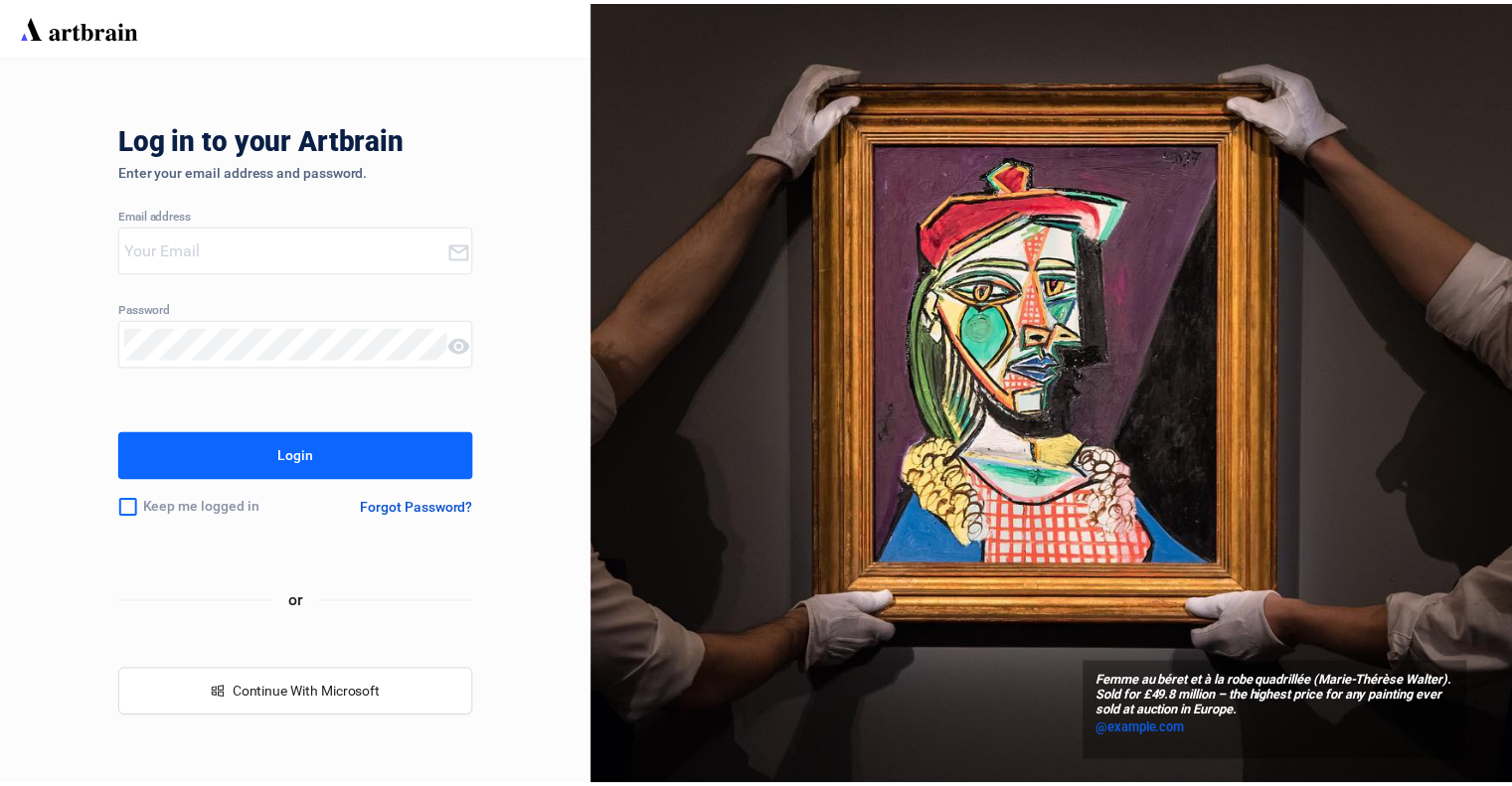 scroll, scrollTop: 0, scrollLeft: 0, axis: both 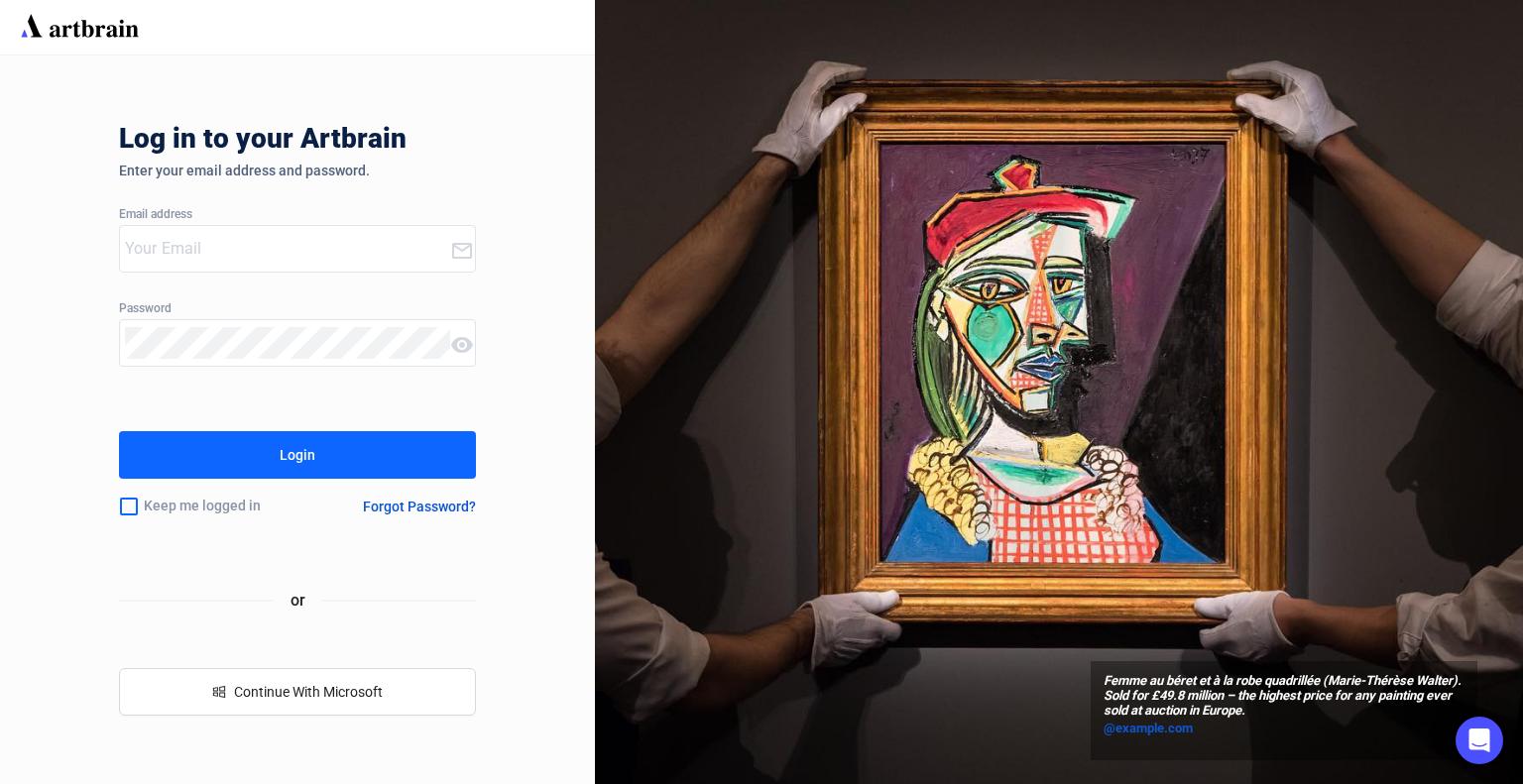 click at bounding box center (288, 249) 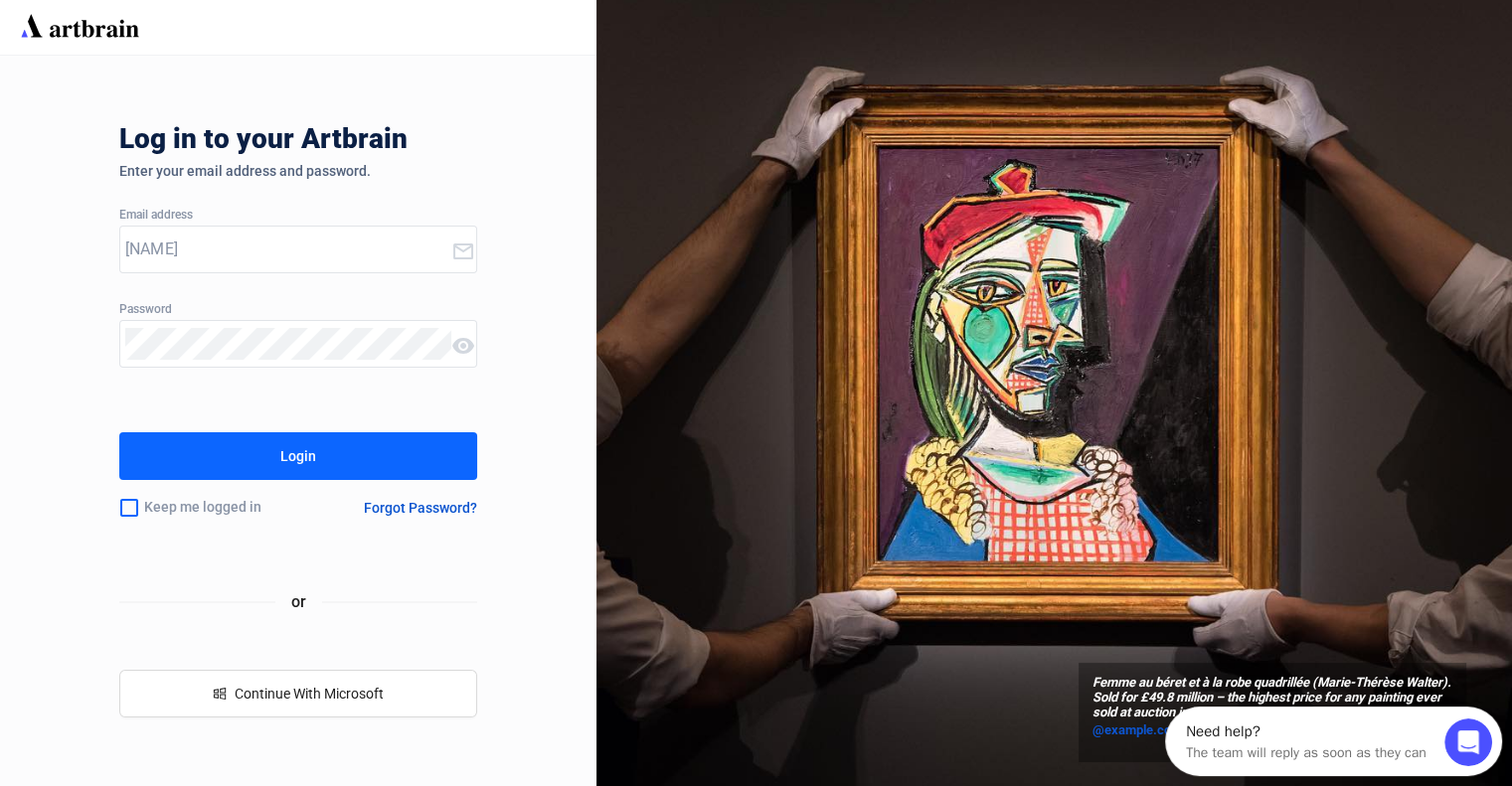 scroll, scrollTop: 0, scrollLeft: 0, axis: both 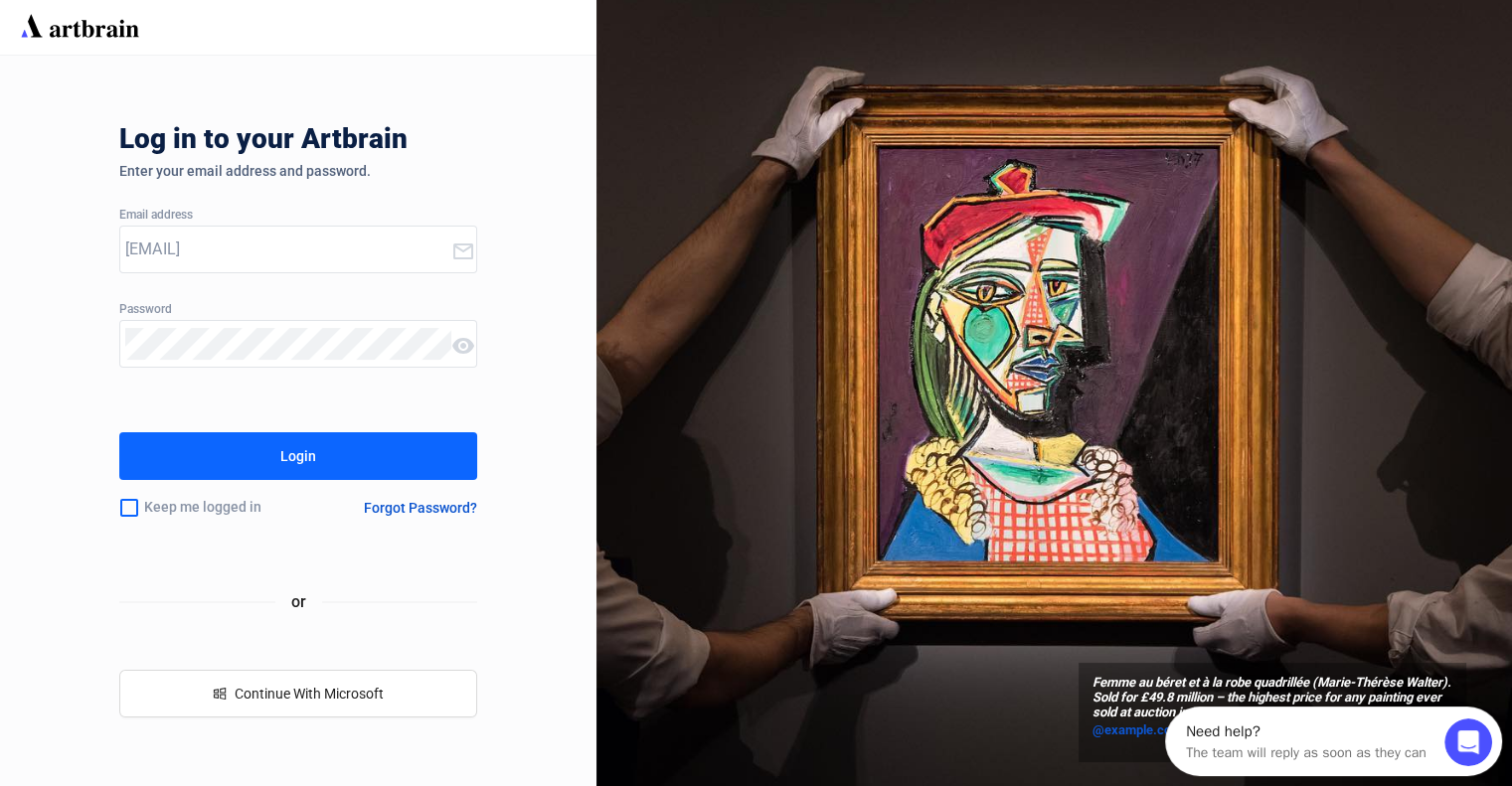 type on "[EMAIL]" 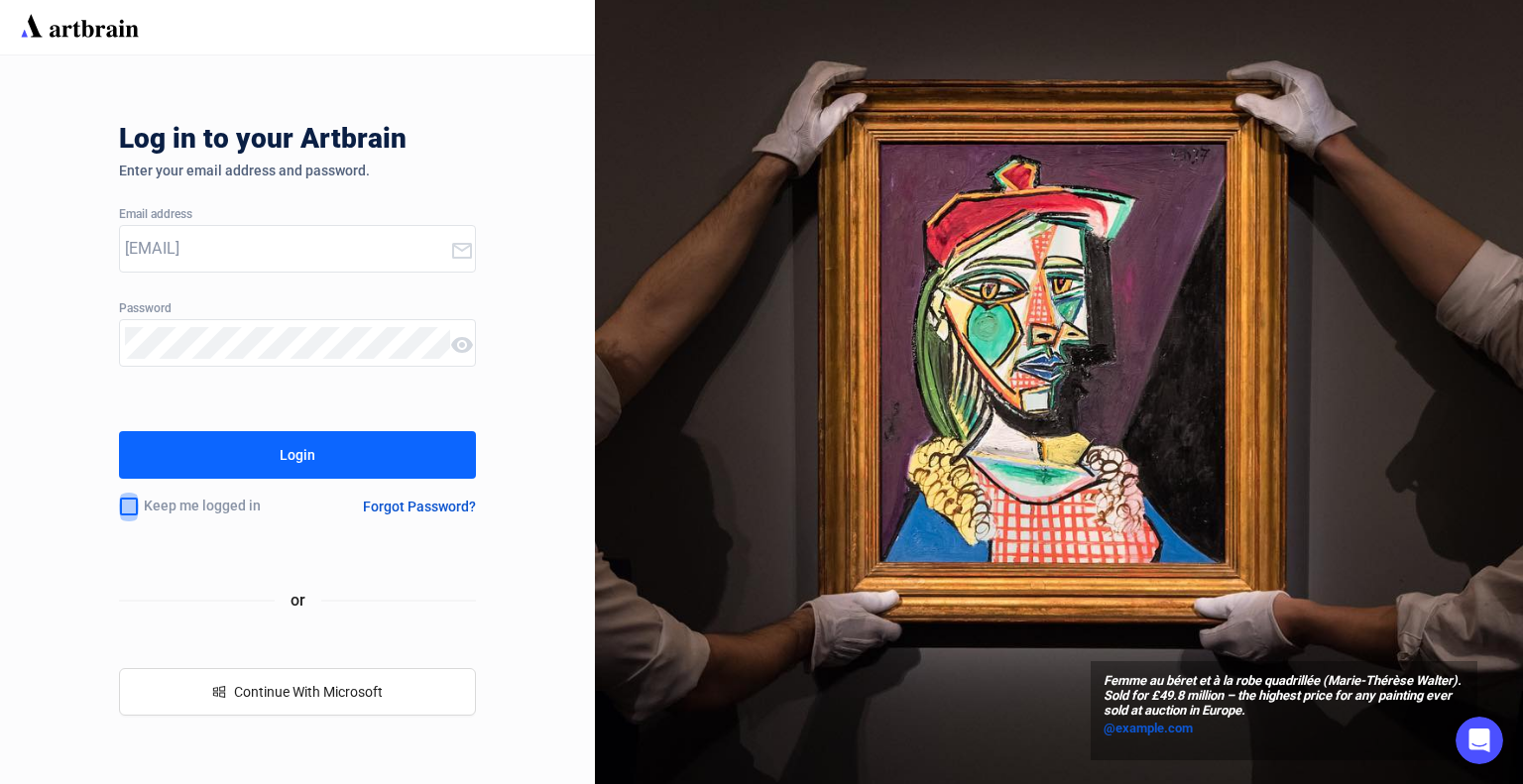click at bounding box center (129, 506) 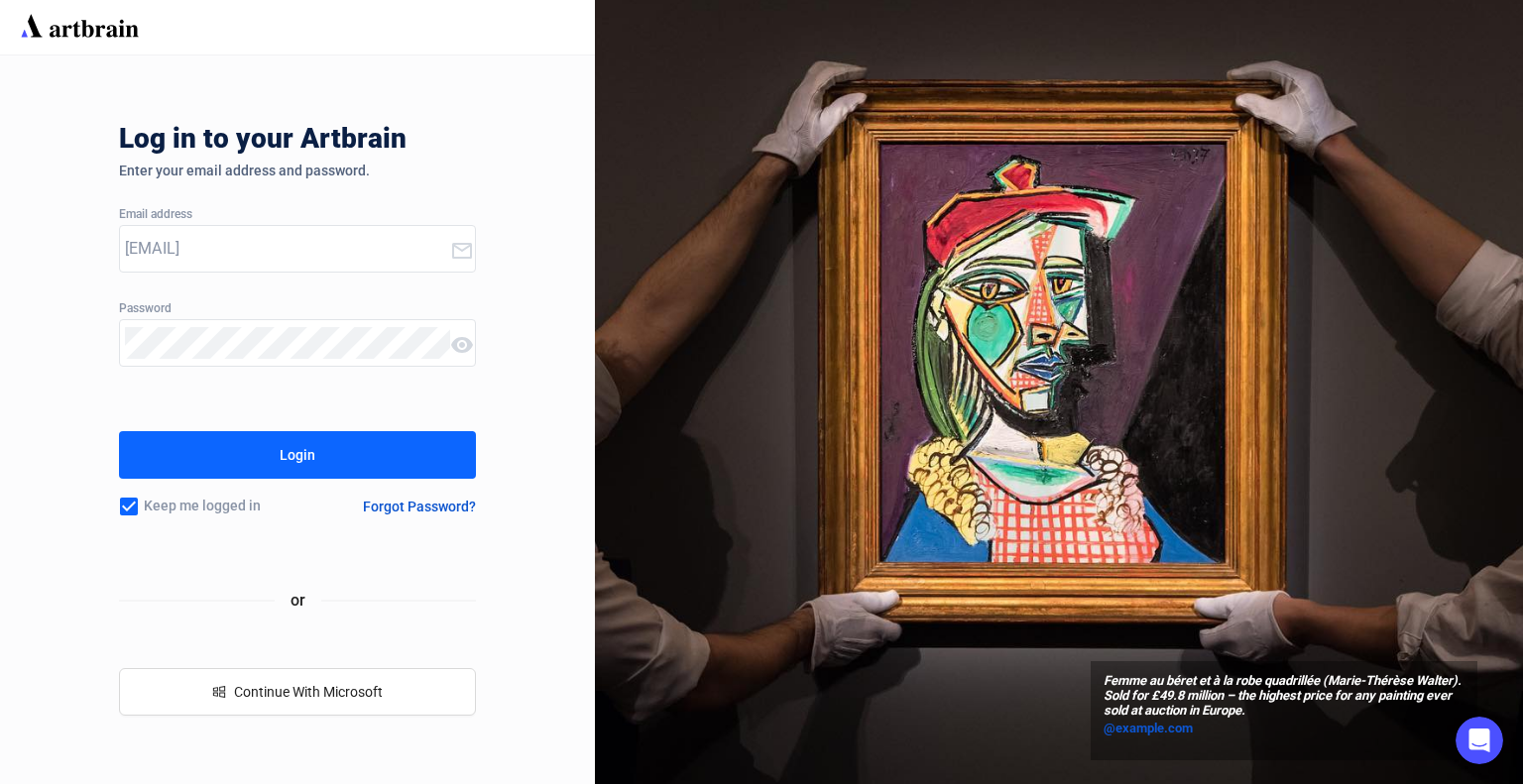 click on "Login" at bounding box center (297, 455) 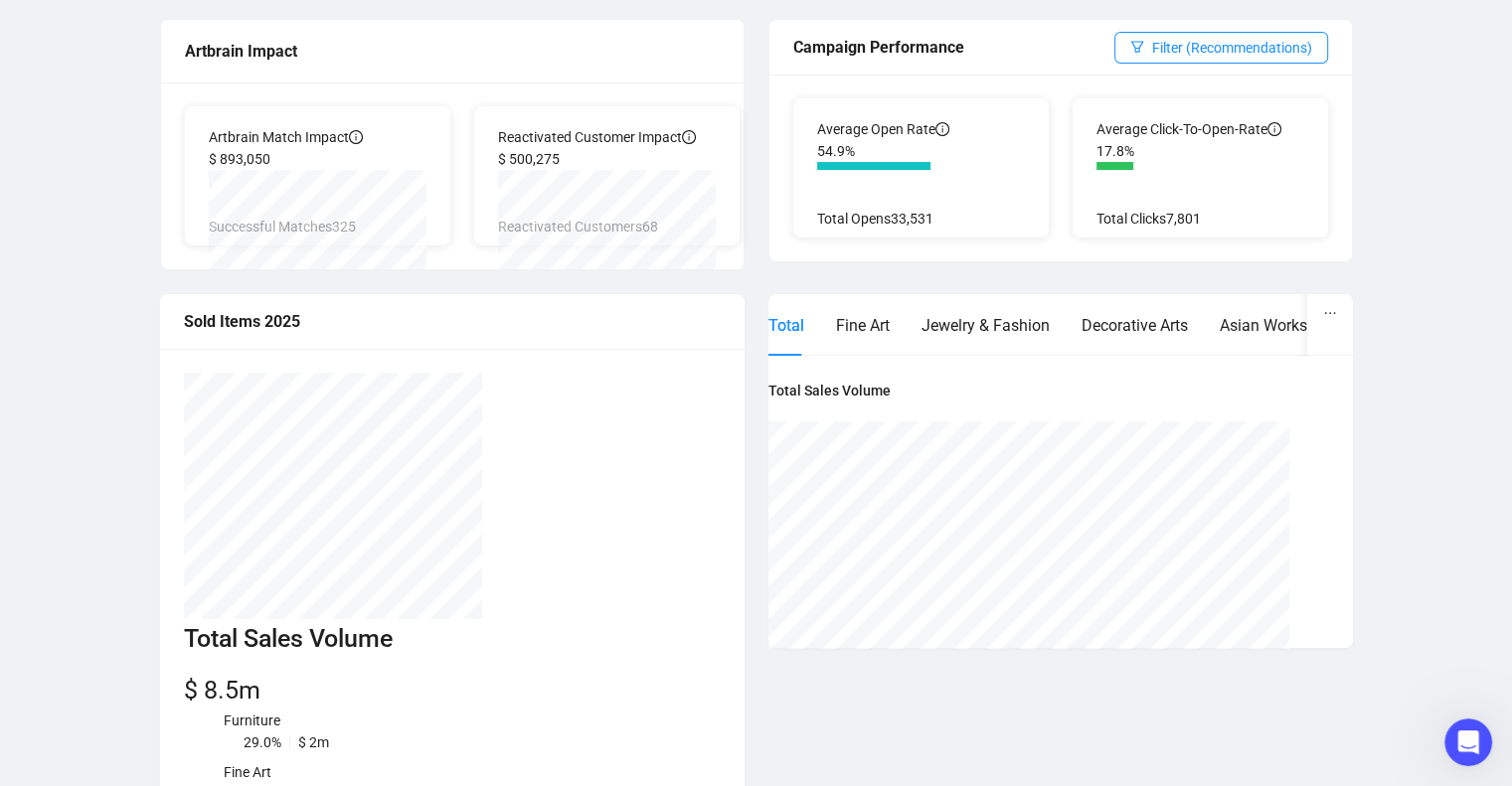 scroll, scrollTop: 0, scrollLeft: 0, axis: both 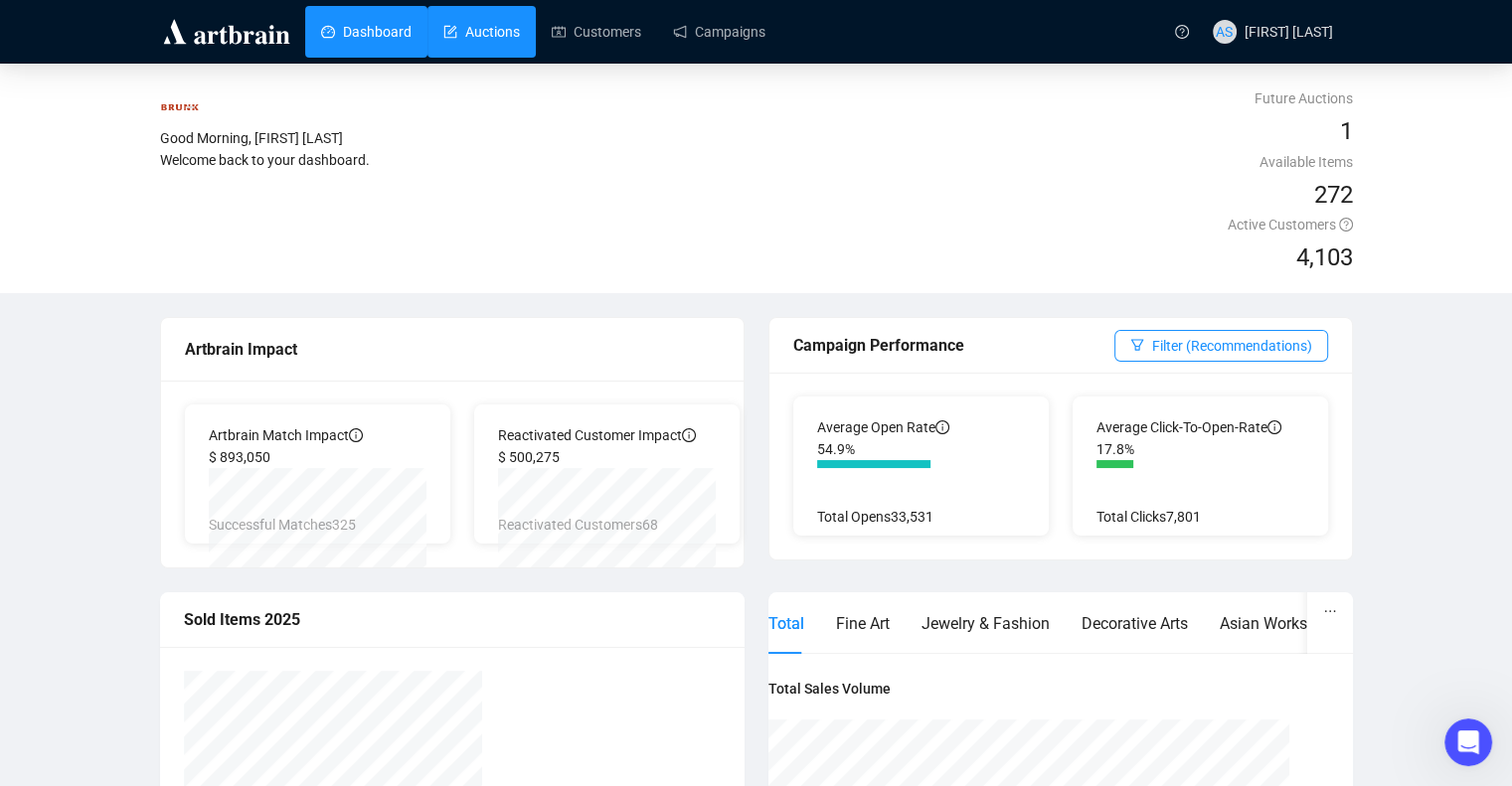 click on "Auctions" at bounding box center (481, 32) 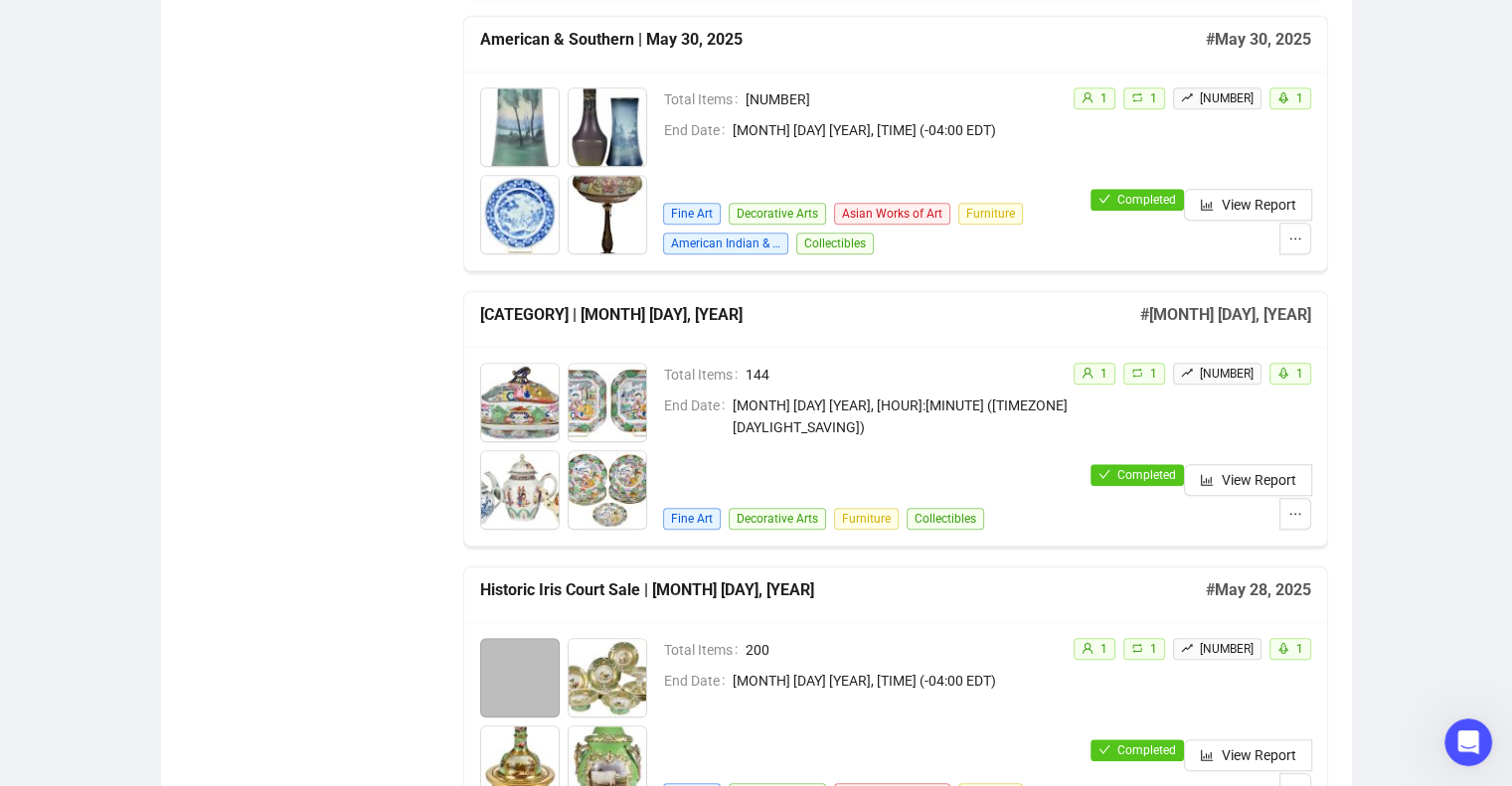 scroll, scrollTop: 1888, scrollLeft: 0, axis: vertical 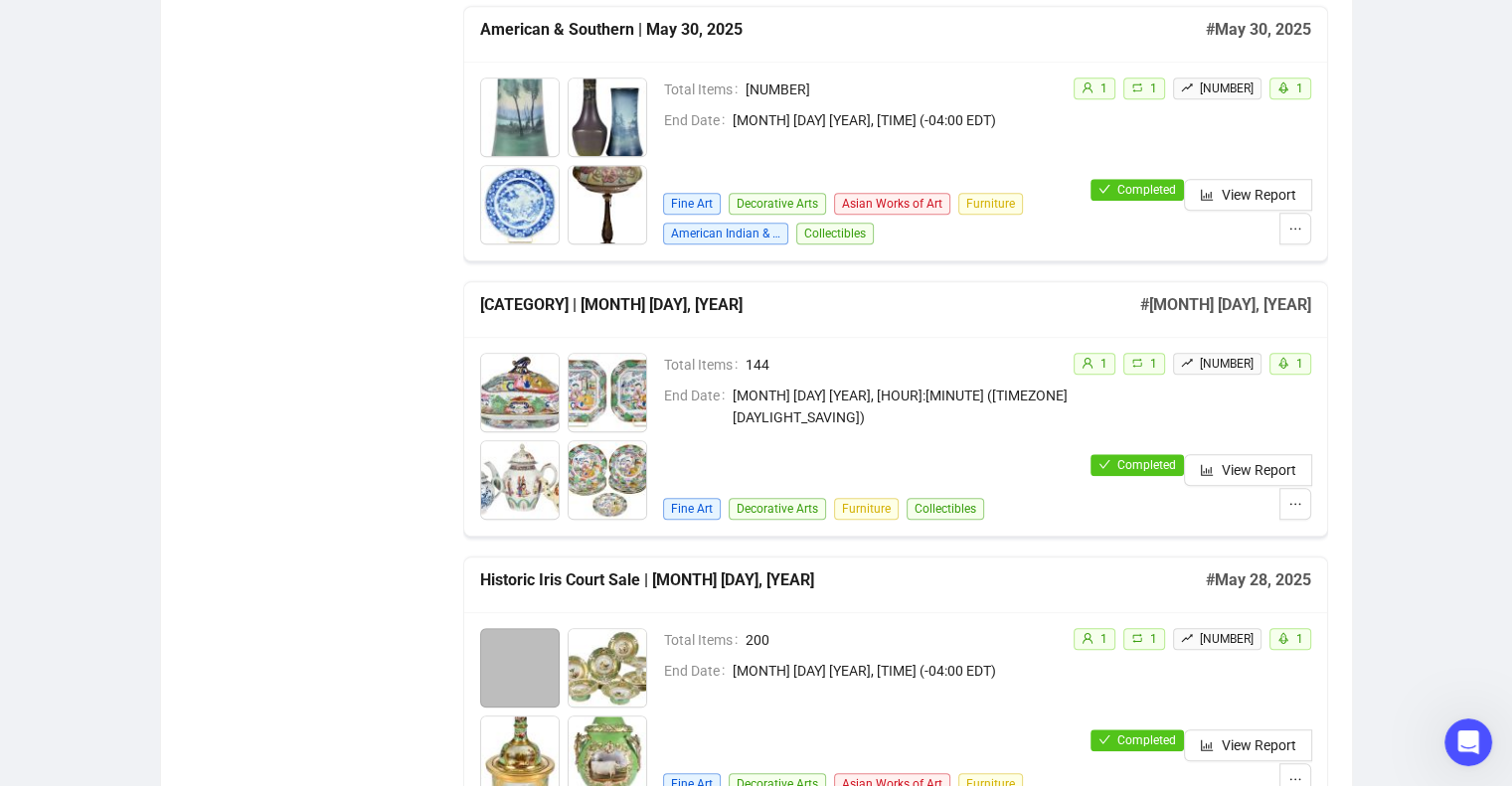 click on "Historic Iris Court Sale | [MONTH] [DAY], [YEAR]" at bounding box center (843, 580) 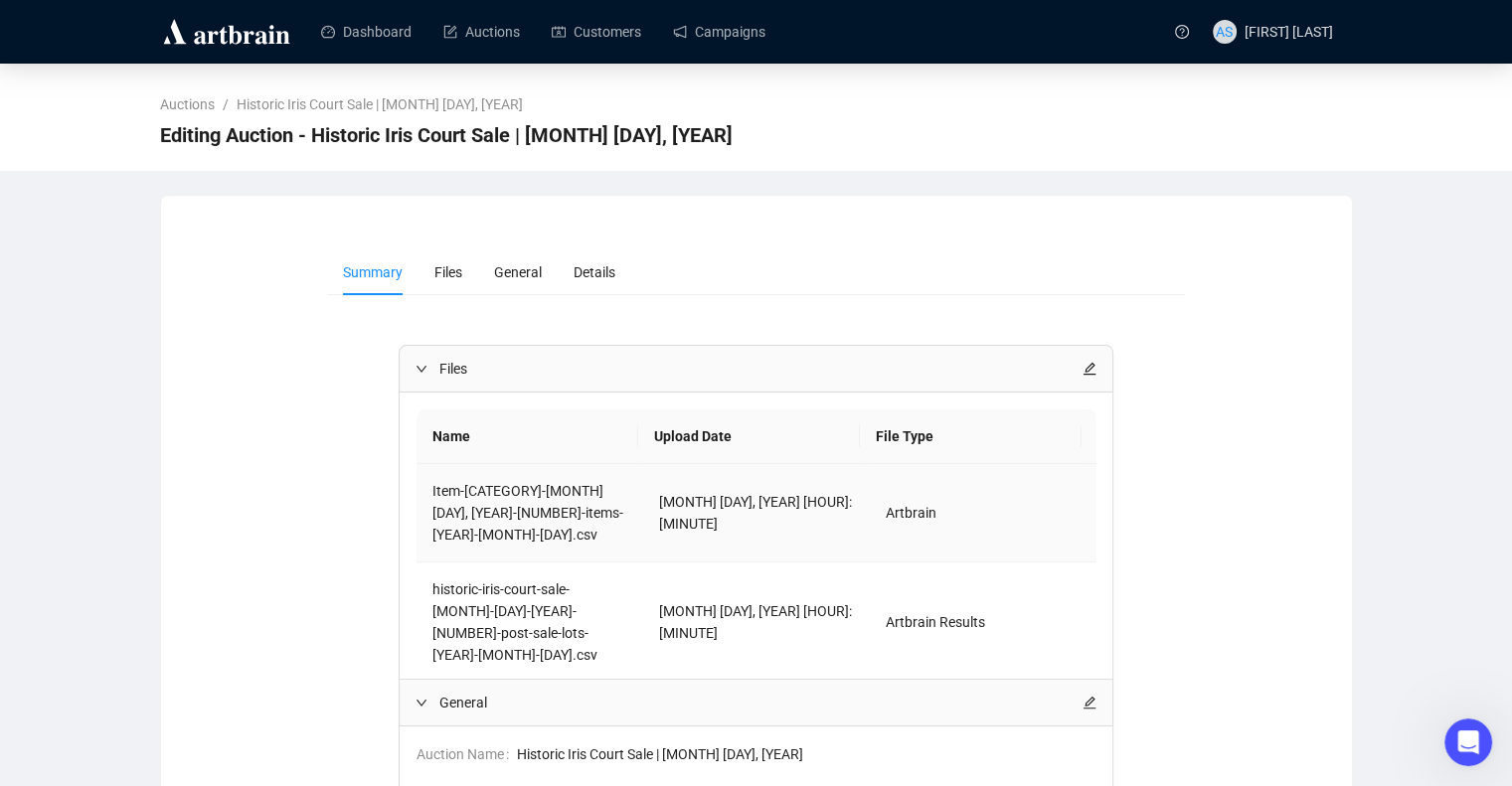 scroll, scrollTop: 52, scrollLeft: 0, axis: vertical 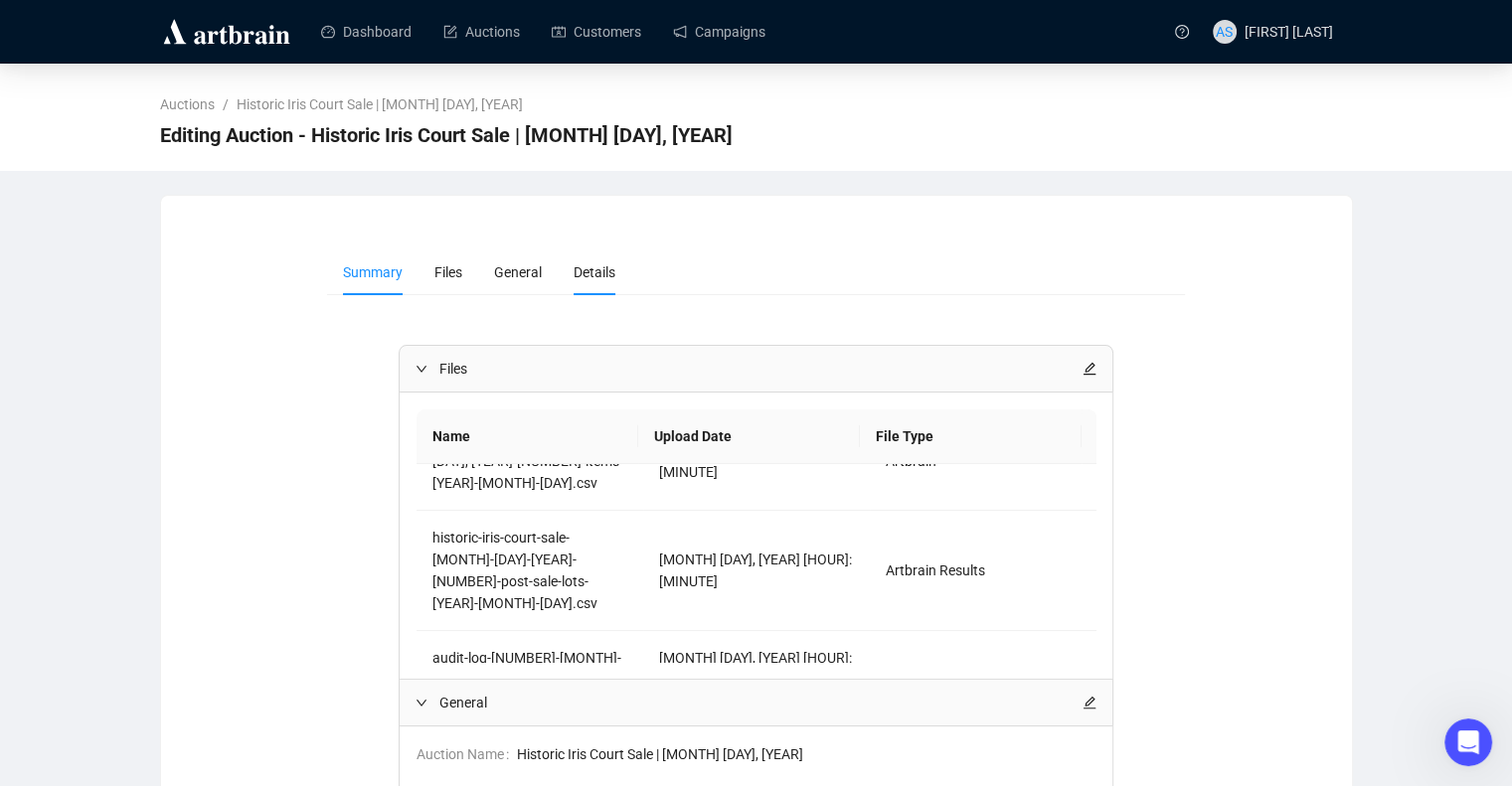 click on "Details" at bounding box center (594, 272) 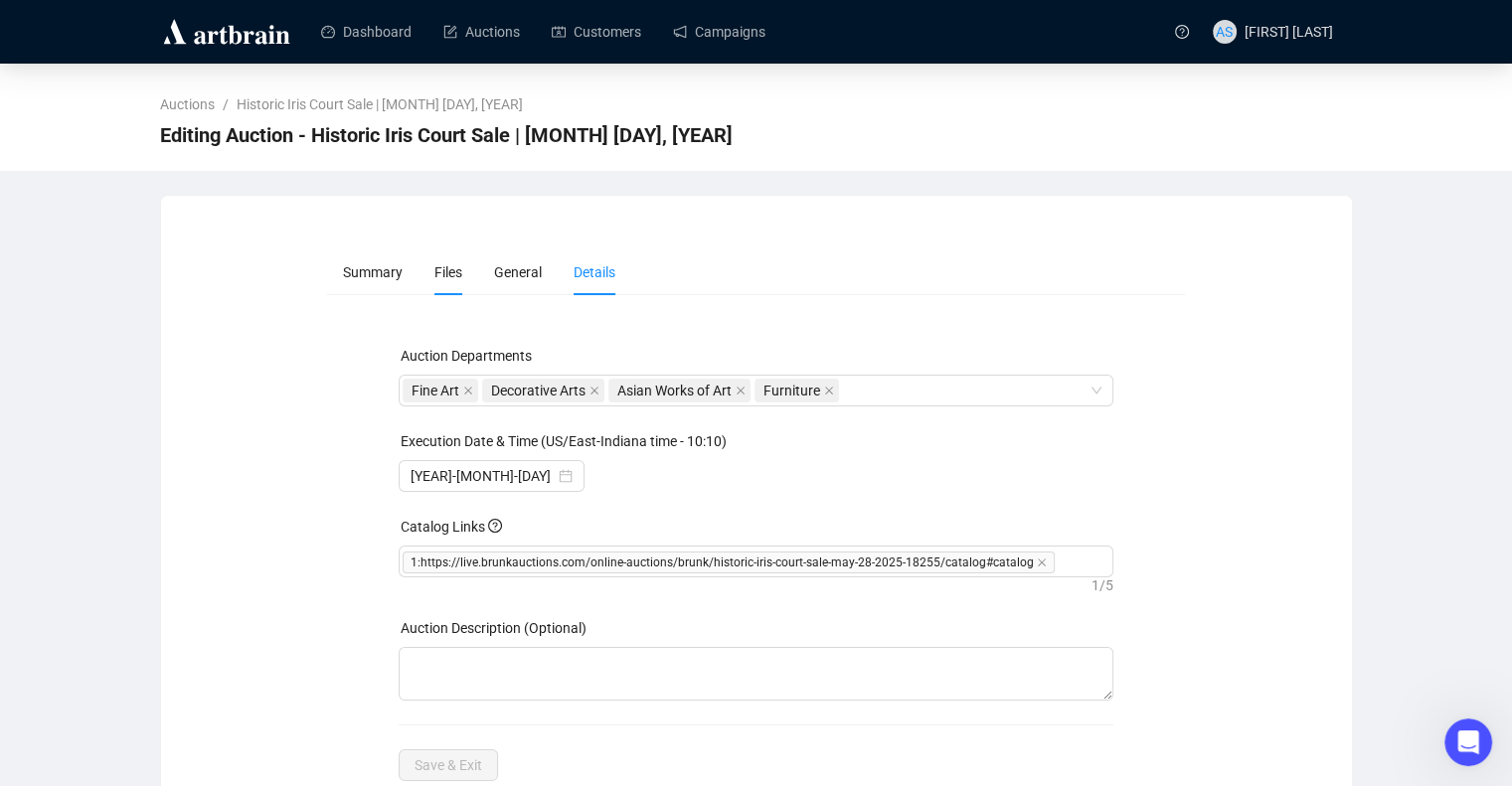 click on "Files" at bounding box center (448, 272) 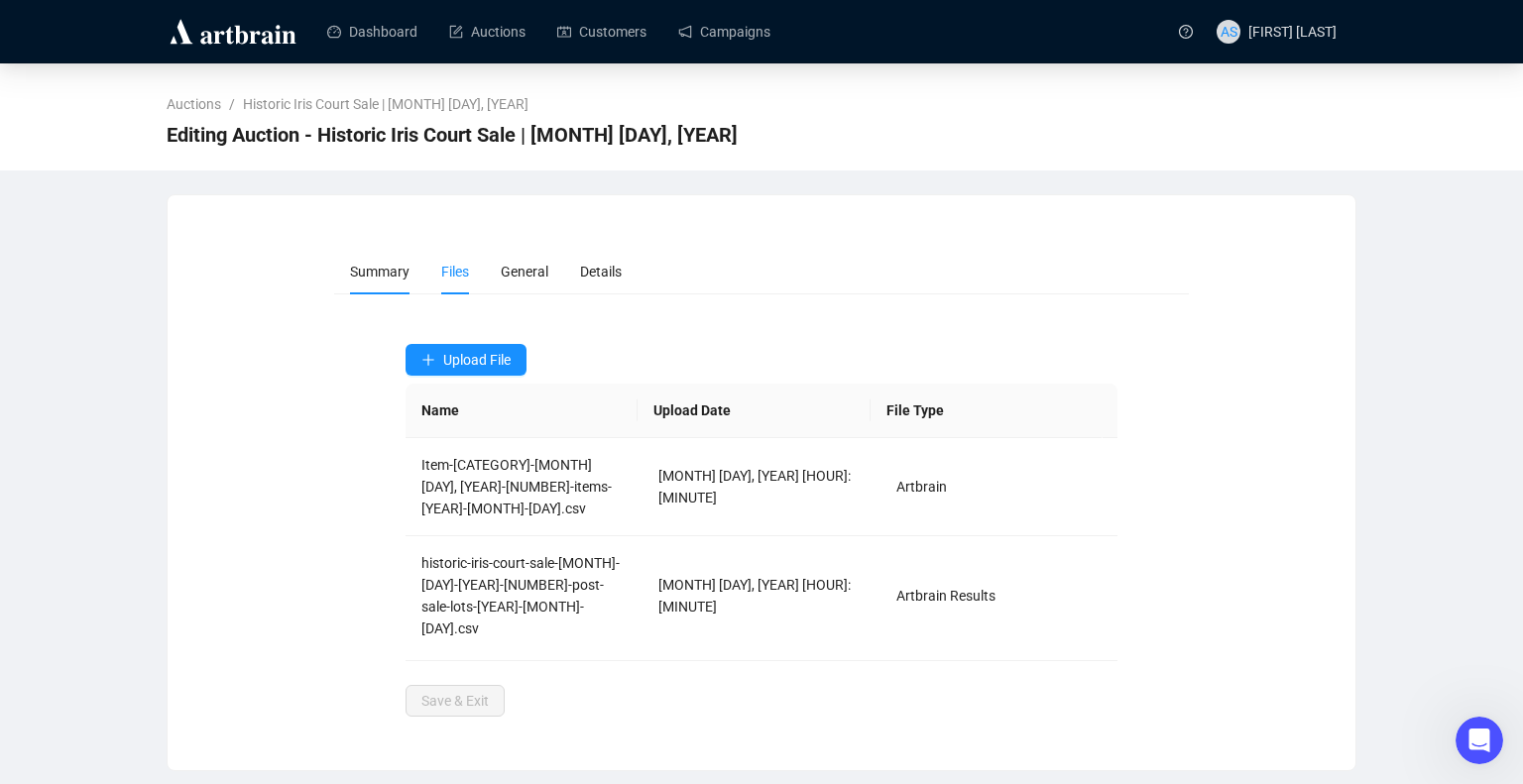 click on "Summary" at bounding box center [380, 272] 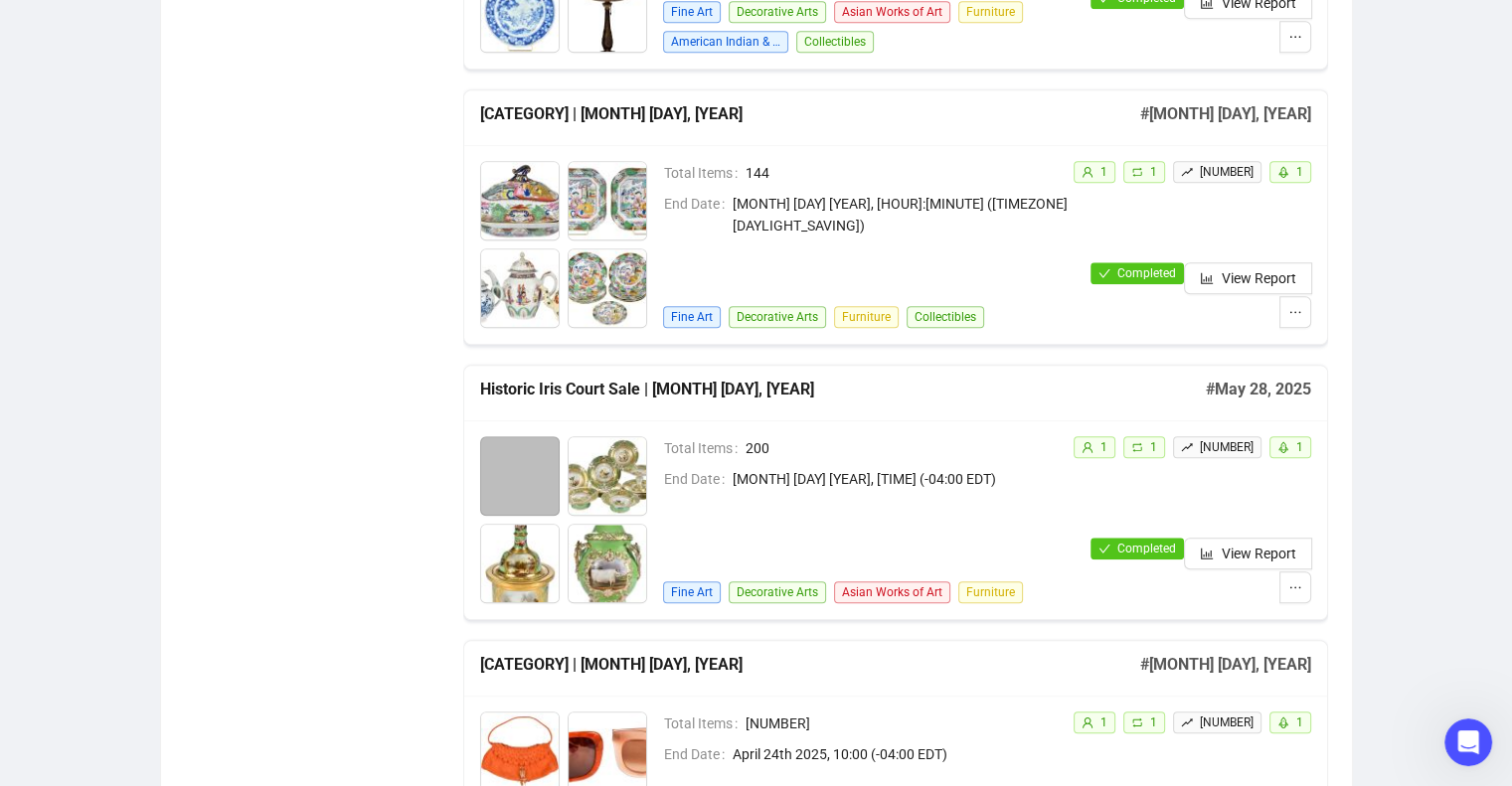 scroll, scrollTop: 1889, scrollLeft: 0, axis: vertical 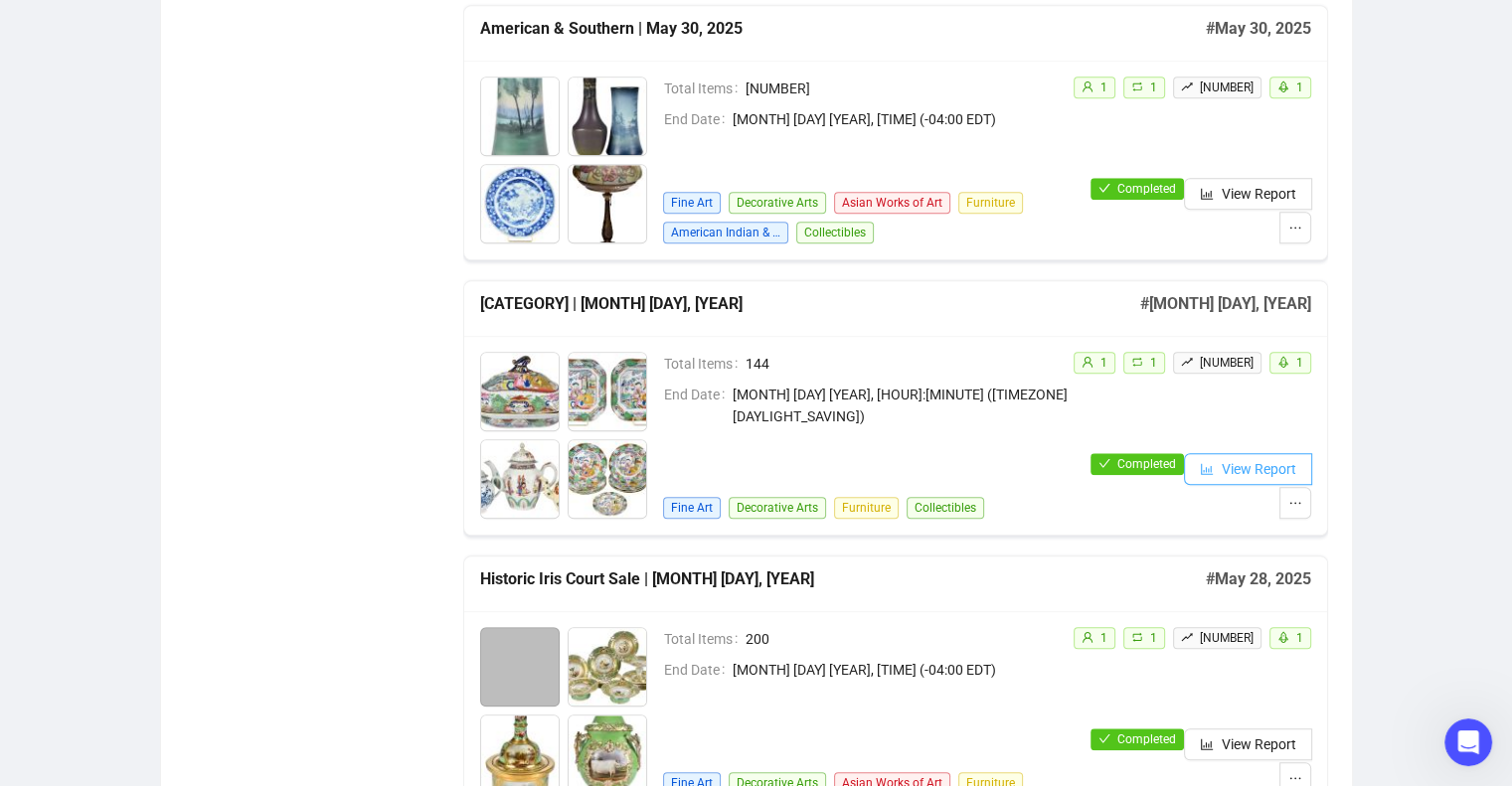 click on "View Report" at bounding box center [1259, 469] 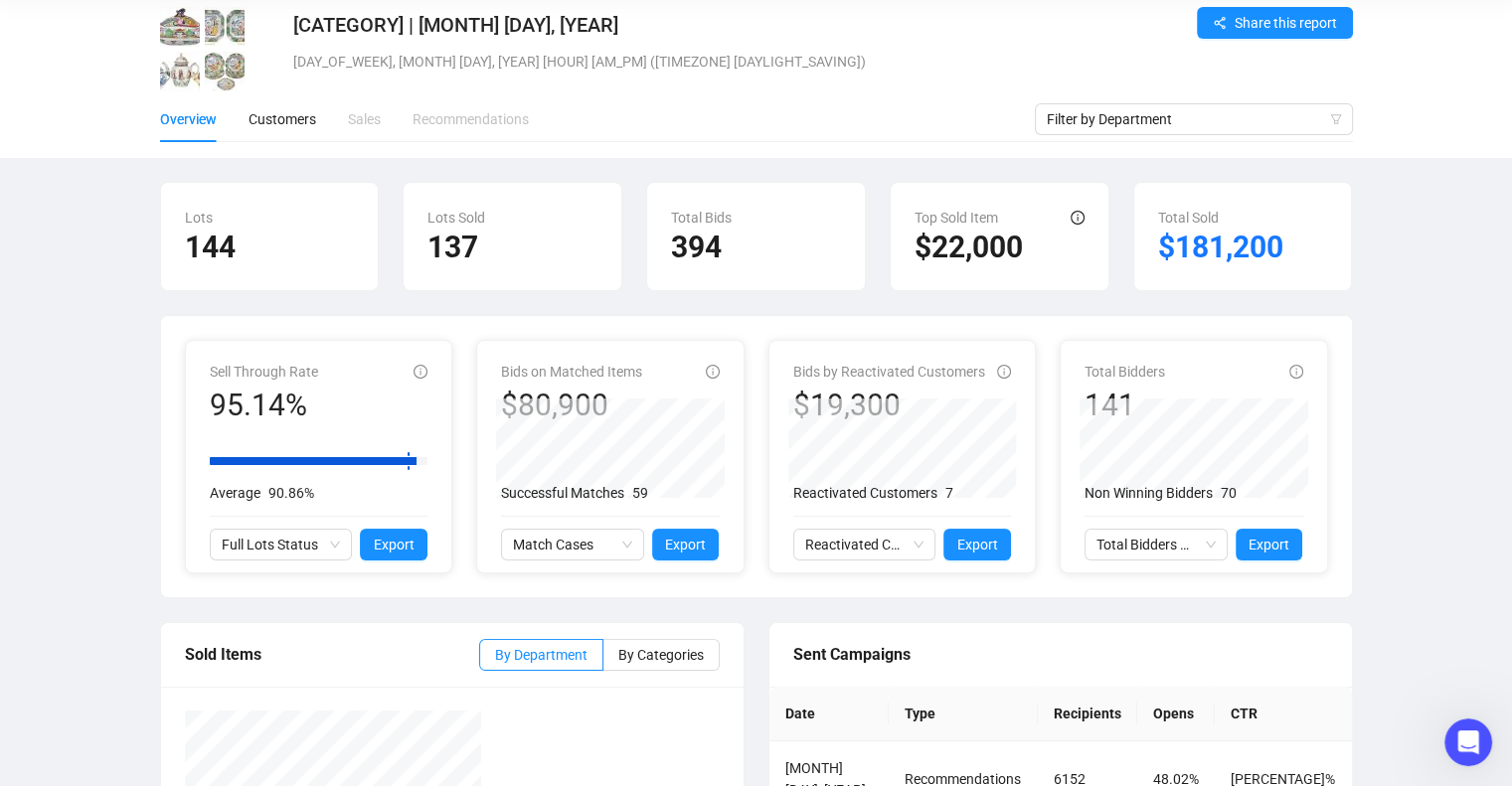 scroll, scrollTop: 0, scrollLeft: 0, axis: both 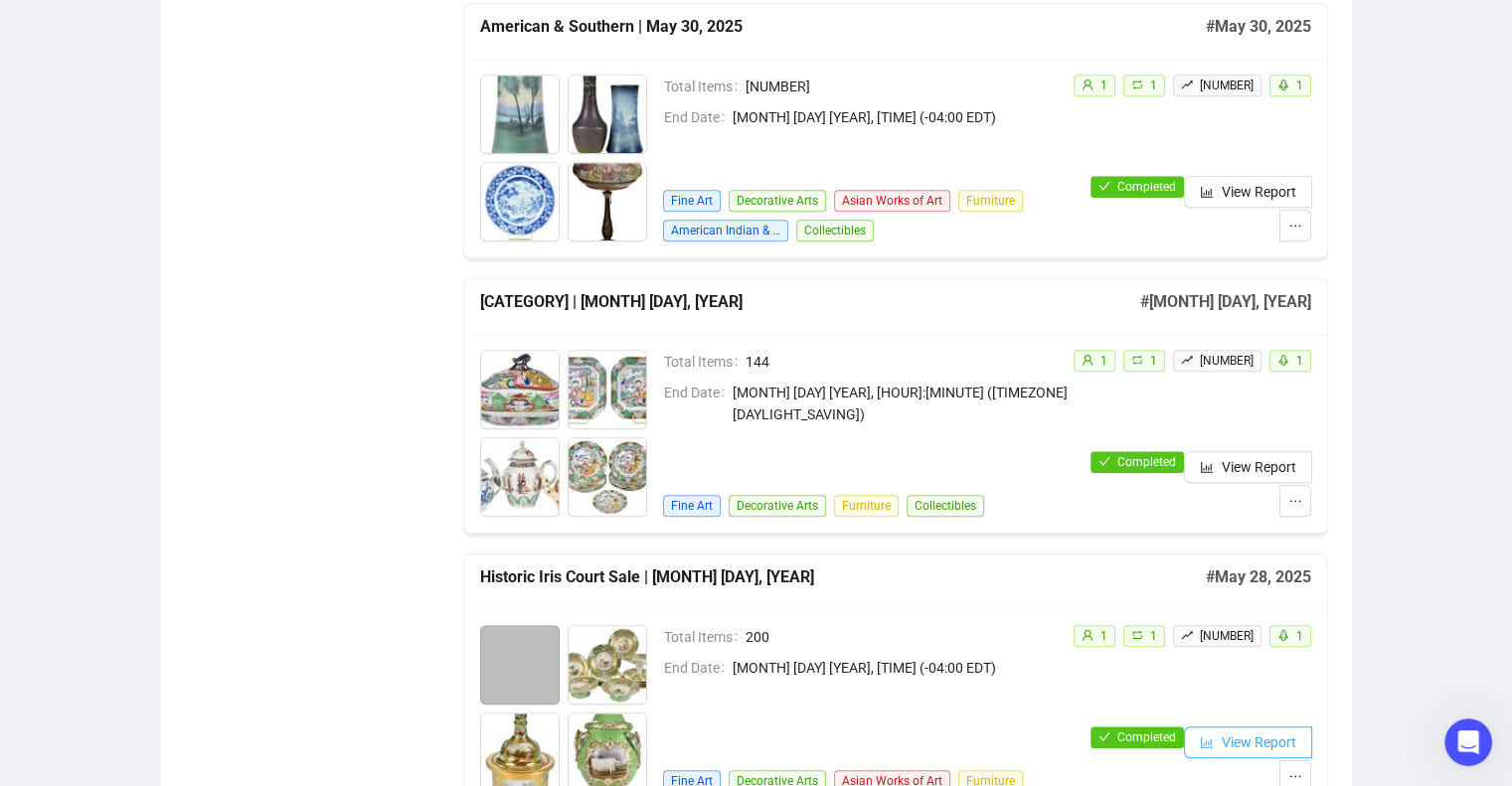 click on "View Report" at bounding box center (1259, 742) 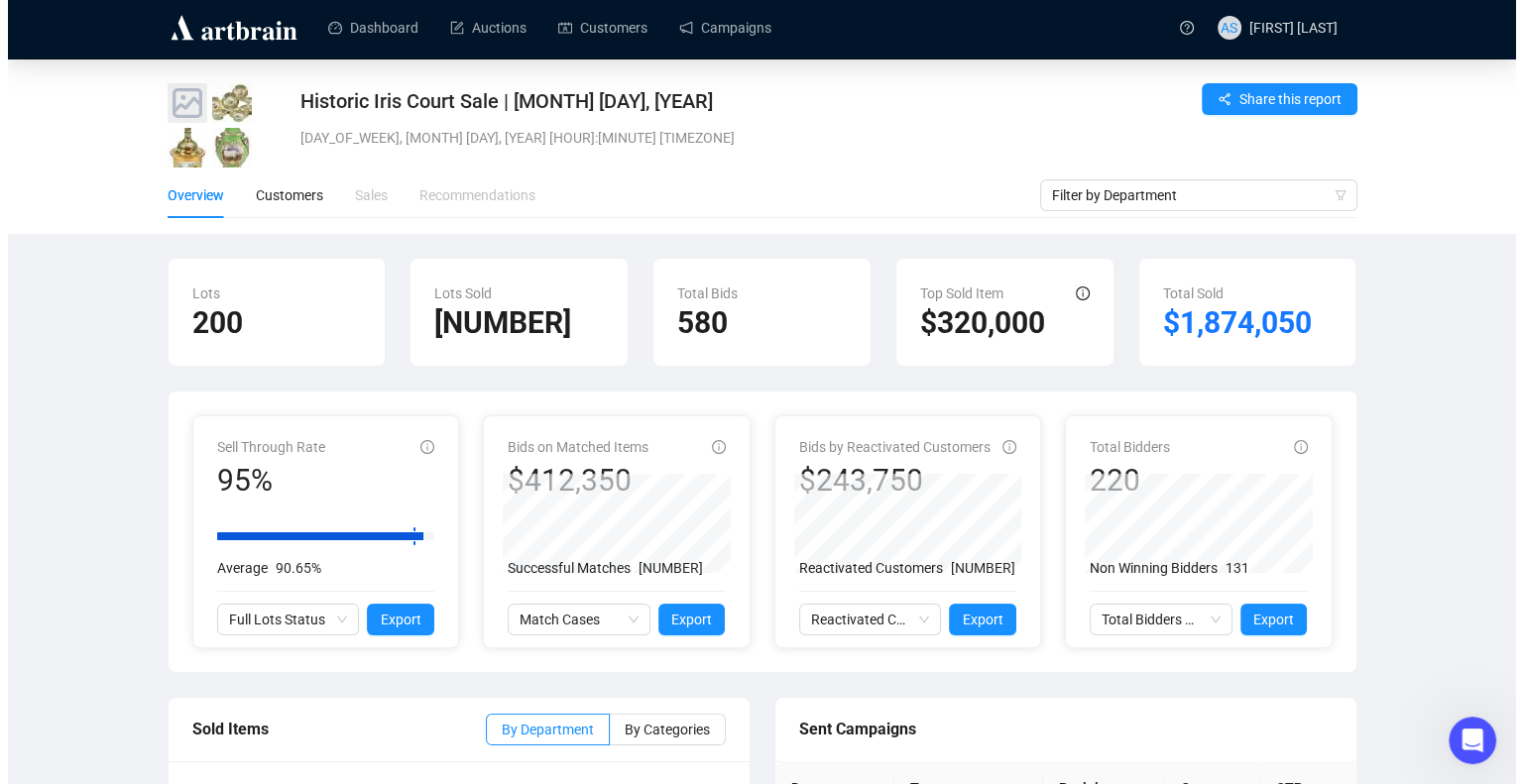 scroll, scrollTop: 0, scrollLeft: 0, axis: both 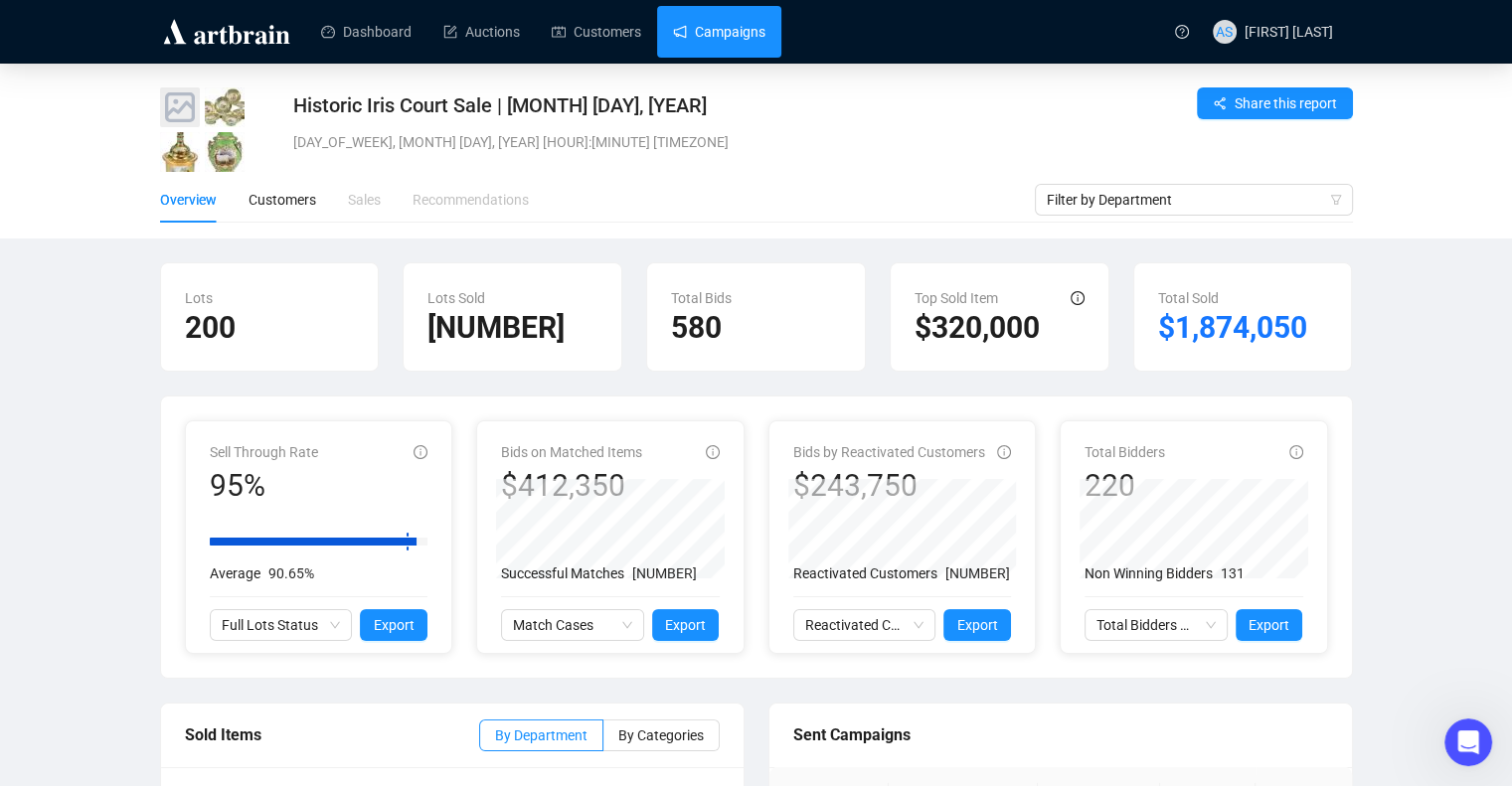 click on "Campaigns" at bounding box center (719, 32) 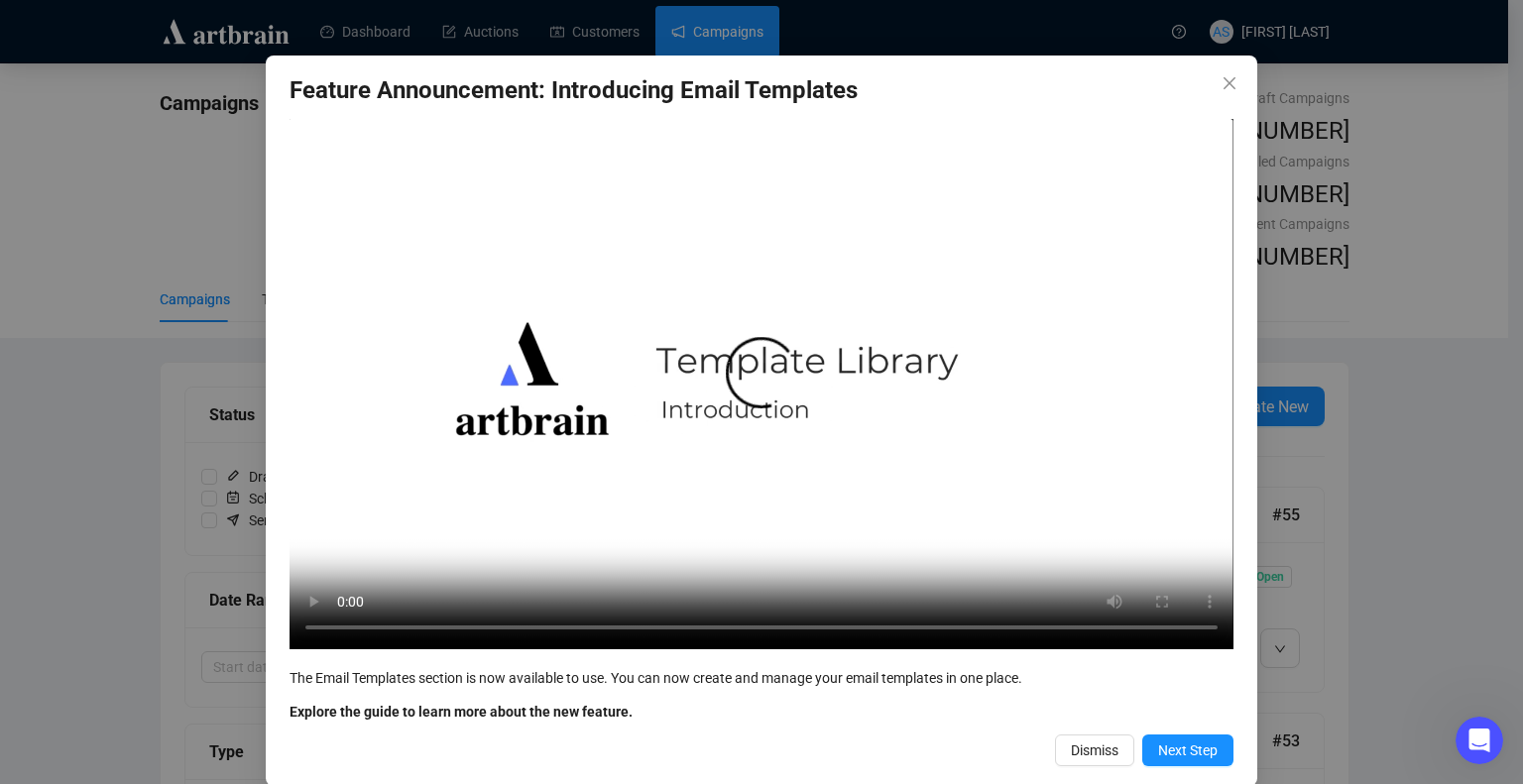 scroll, scrollTop: 68, scrollLeft: 0, axis: vertical 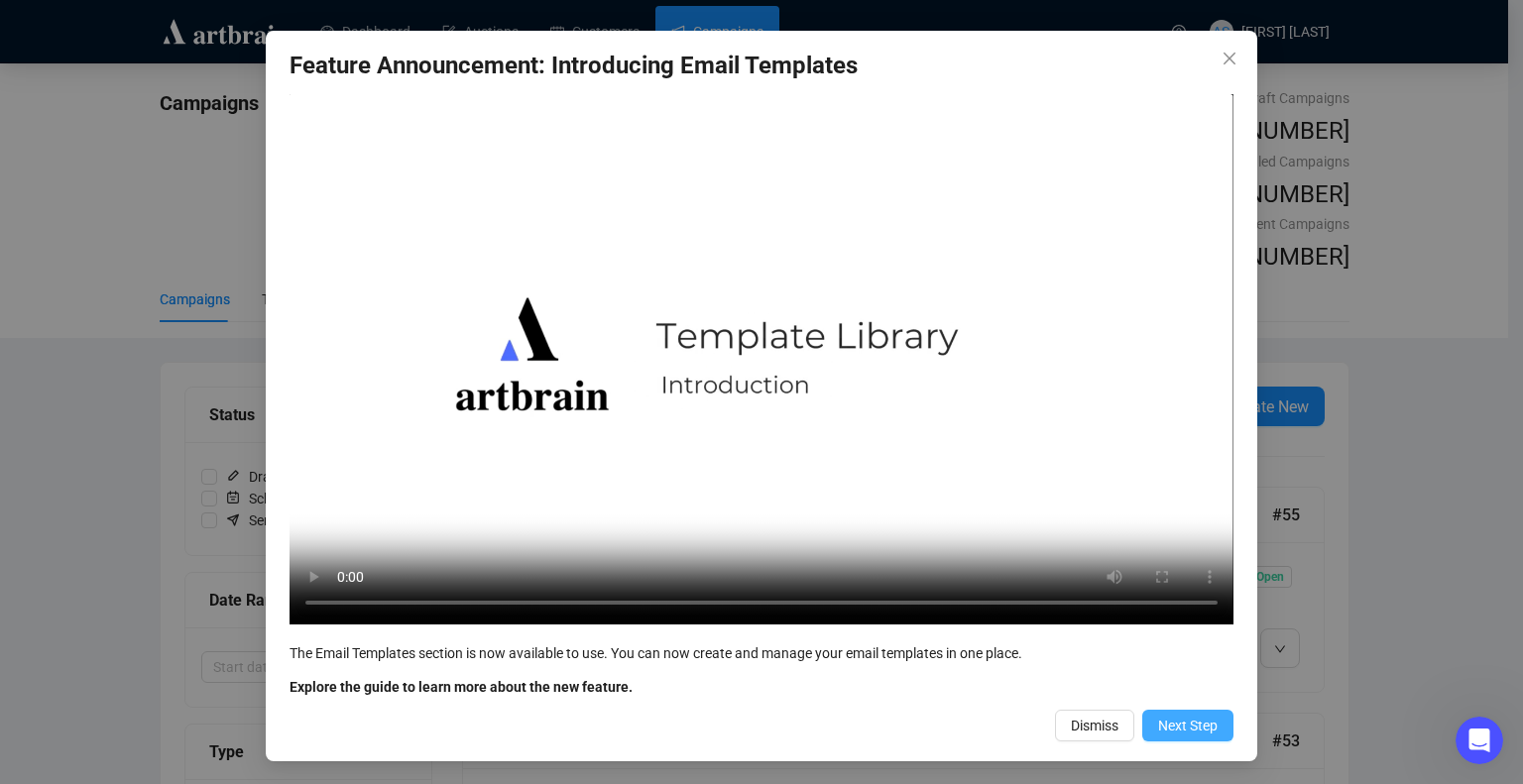 click on "Next Step" at bounding box center (1188, 726) 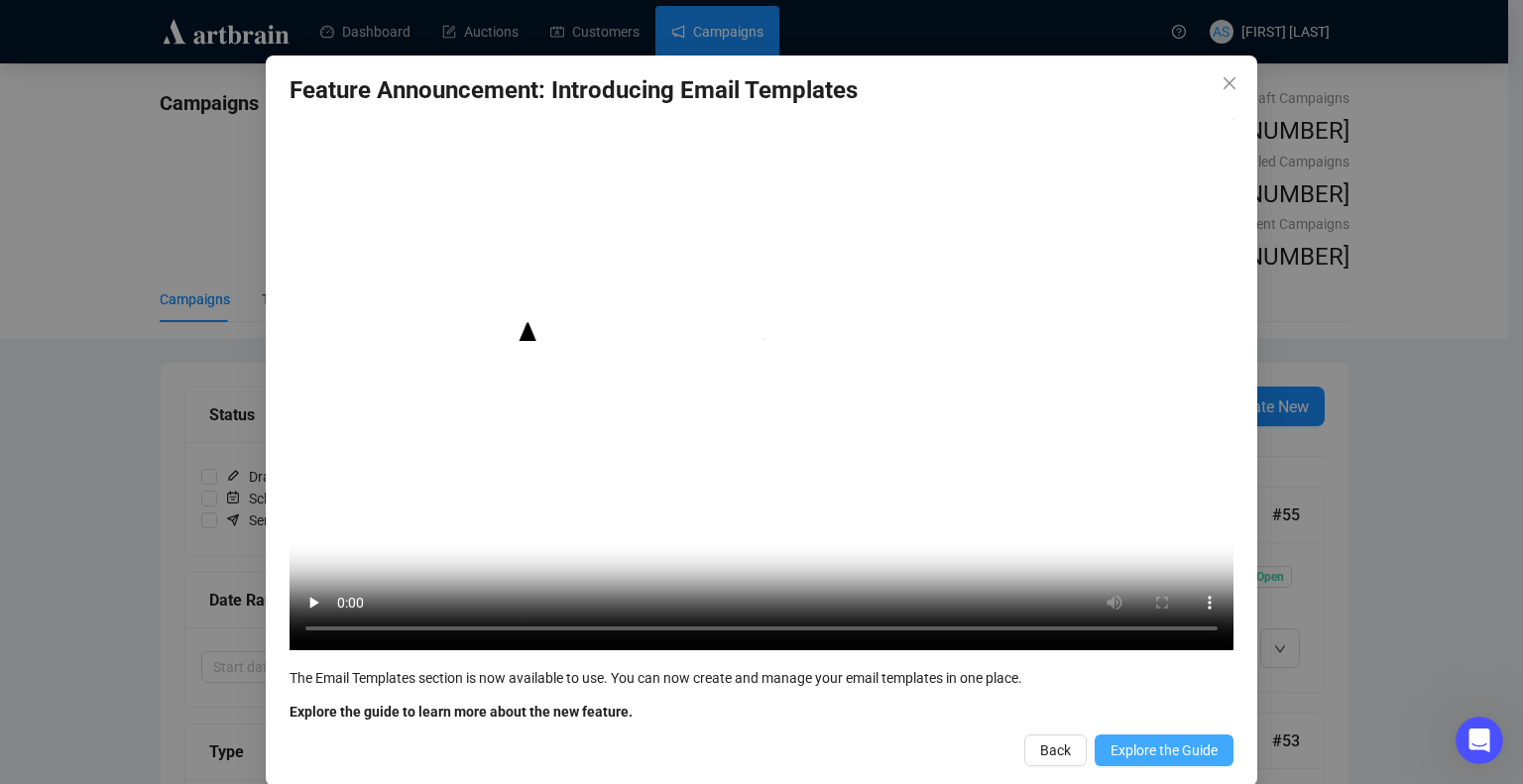 scroll, scrollTop: 68, scrollLeft: 0, axis: vertical 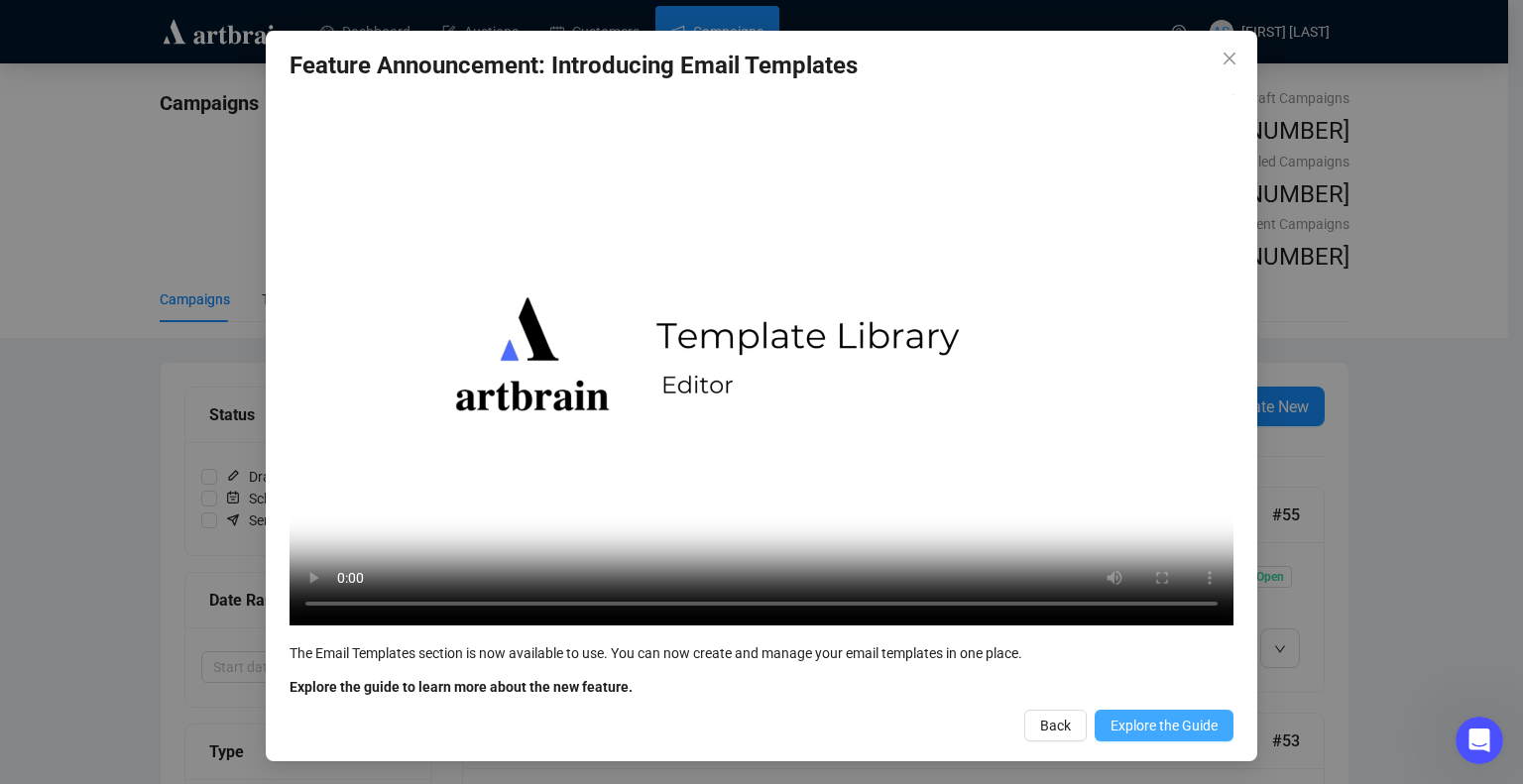 click on "Explore the Guide" at bounding box center [1164, 726] 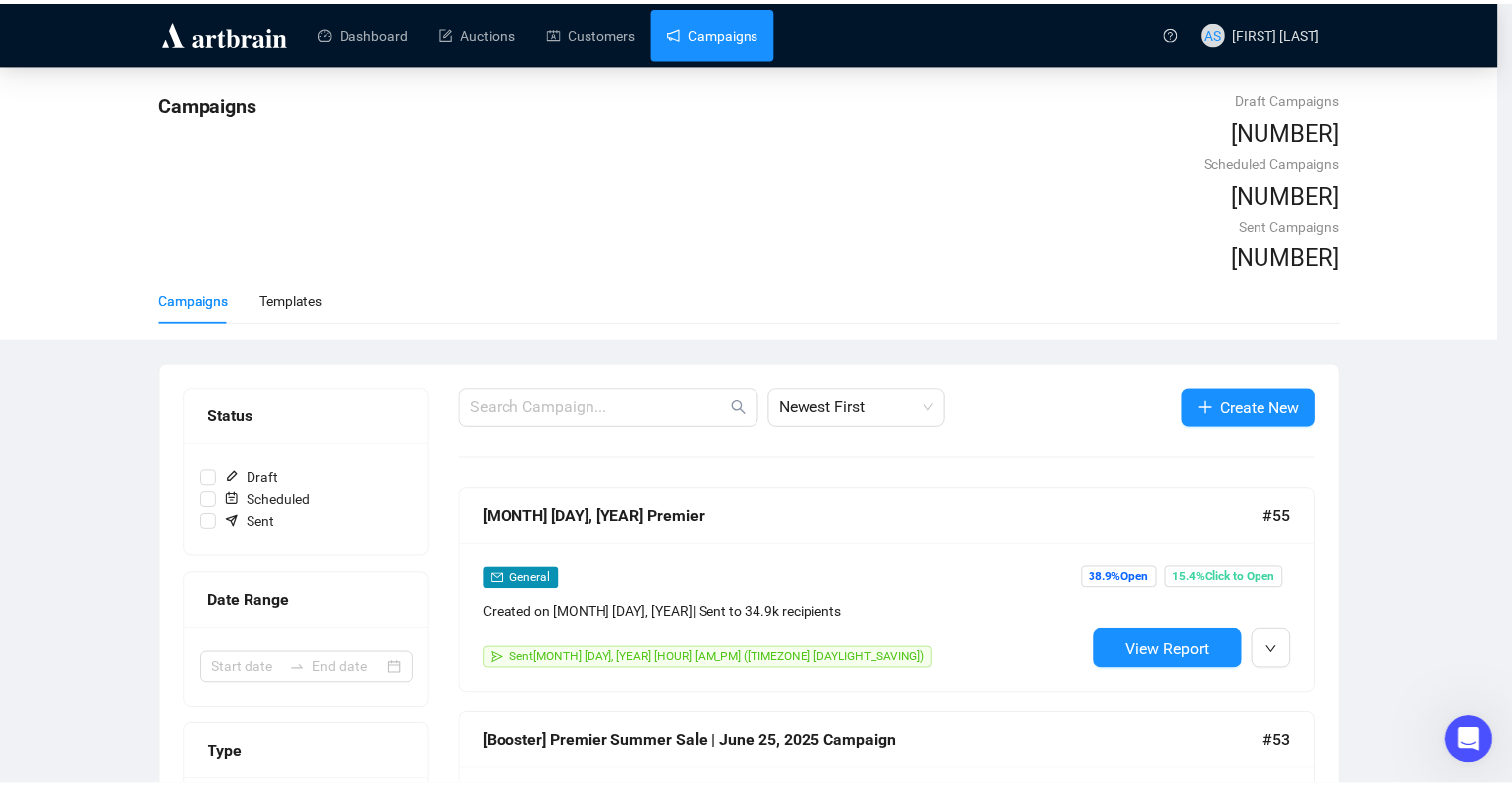 scroll, scrollTop: 0, scrollLeft: 0, axis: both 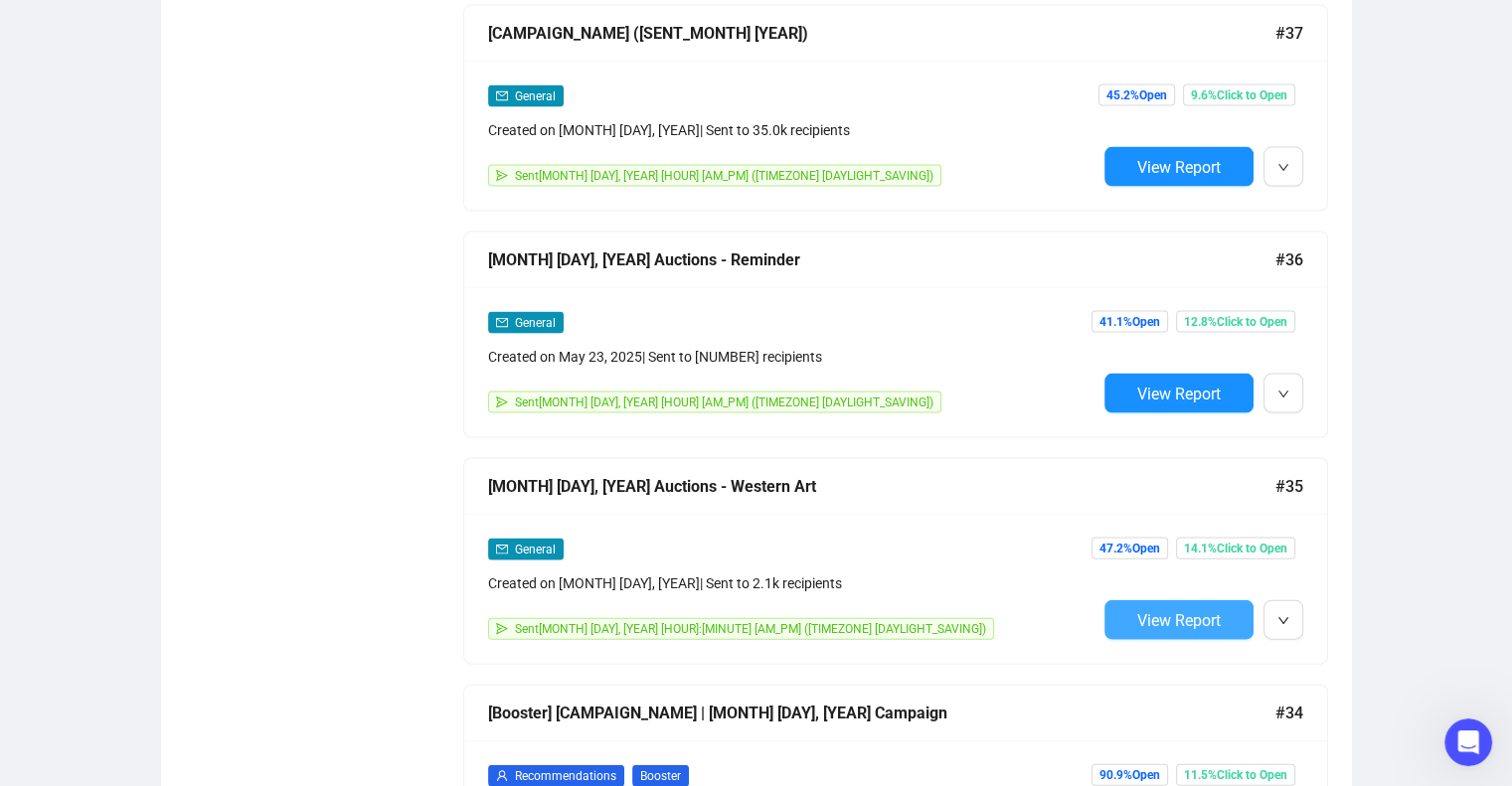 click on "View Report" at bounding box center [1179, 620] 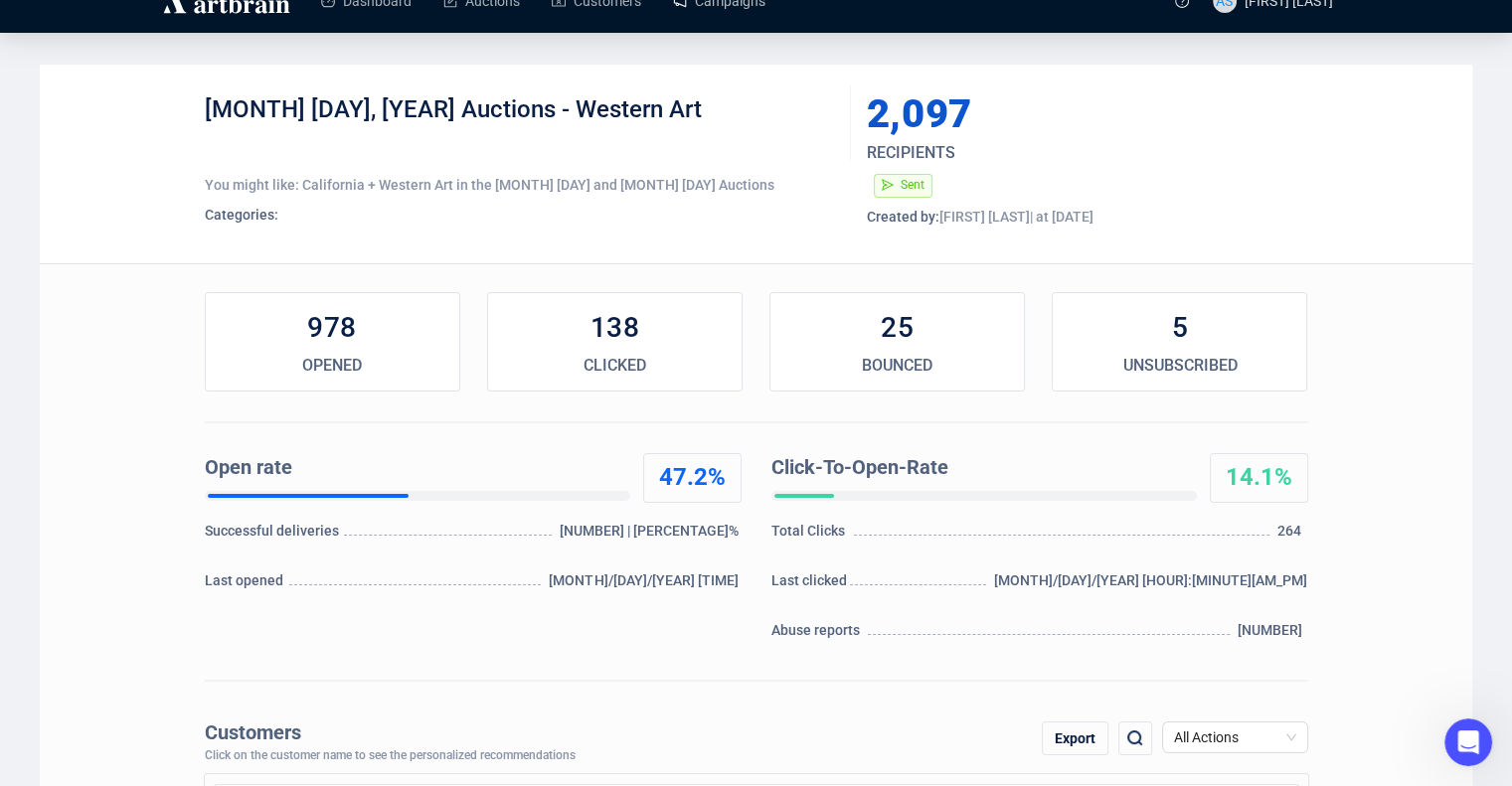 scroll, scrollTop: 0, scrollLeft: 0, axis: both 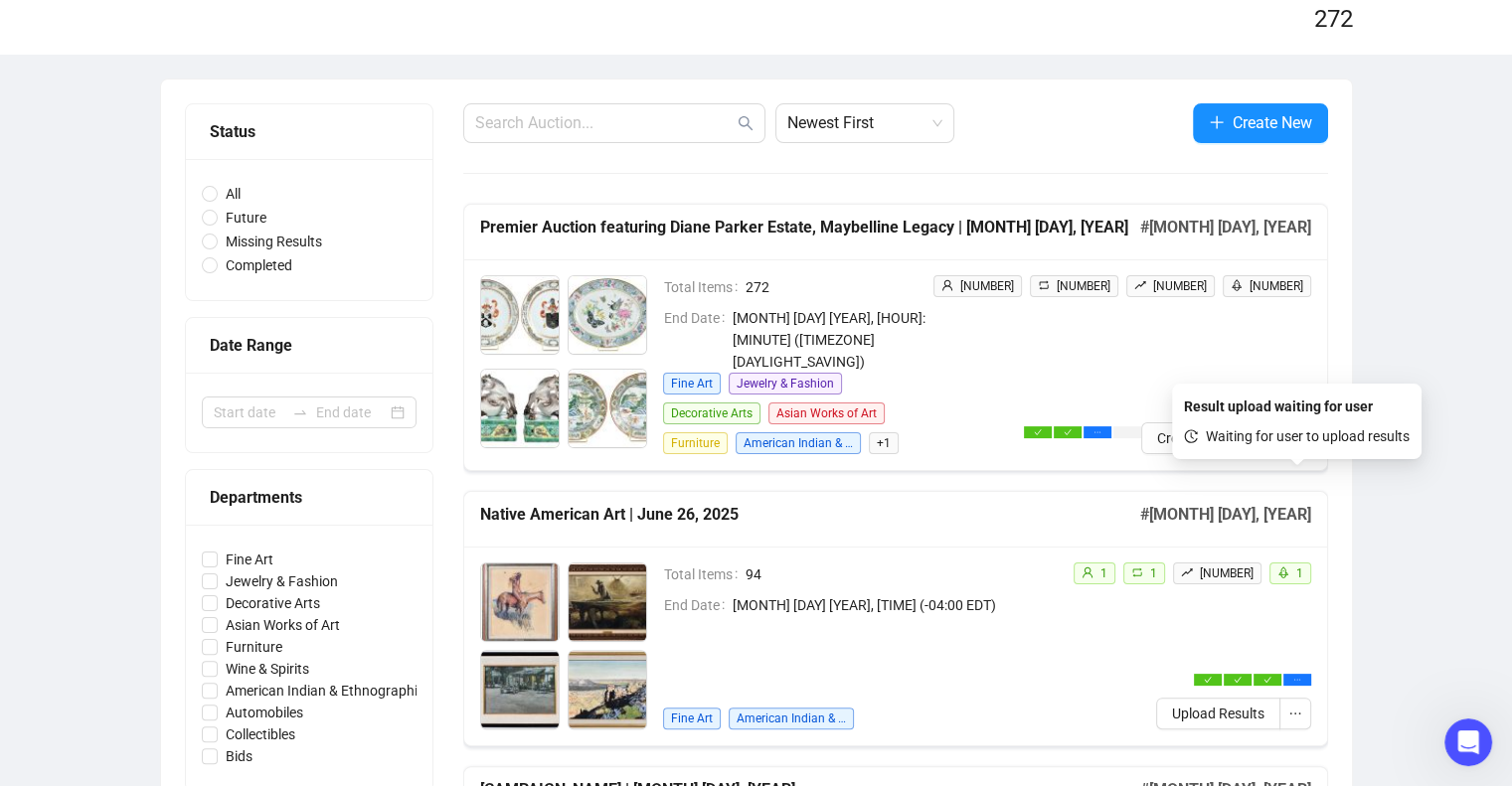 click at bounding box center [1297, 680] 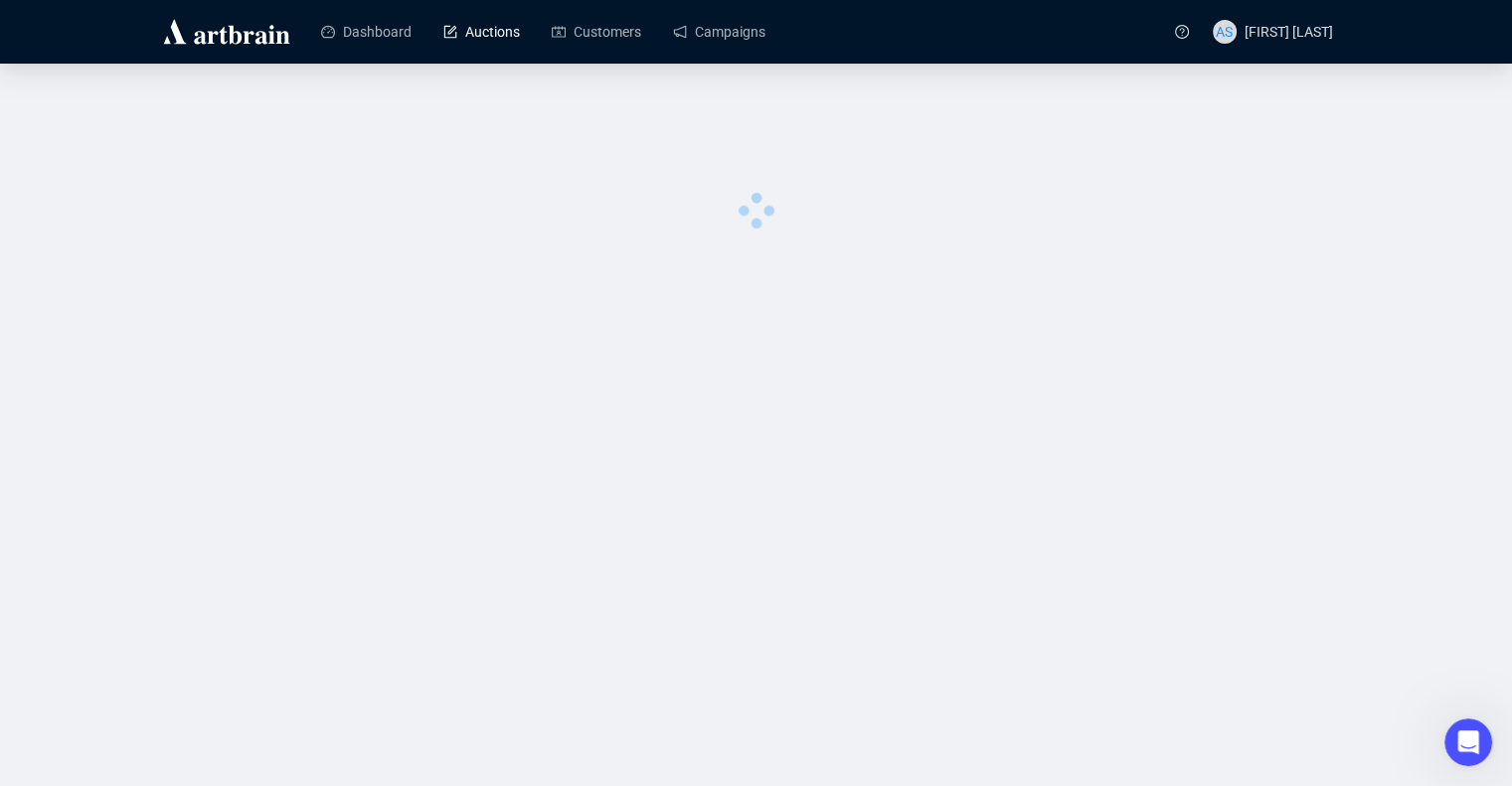 scroll, scrollTop: 0, scrollLeft: 0, axis: both 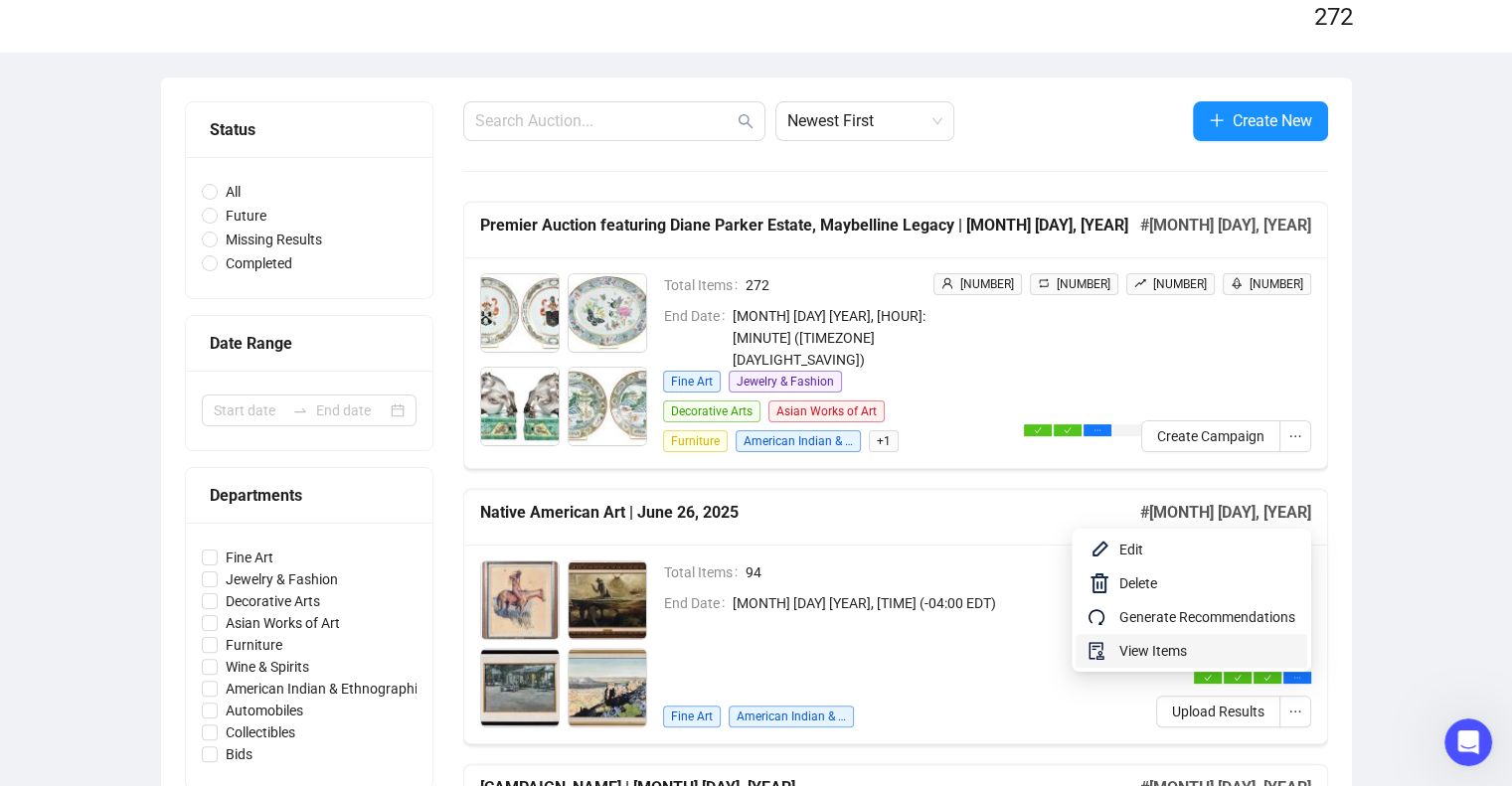 click on "View Items" at bounding box center [1207, 651] 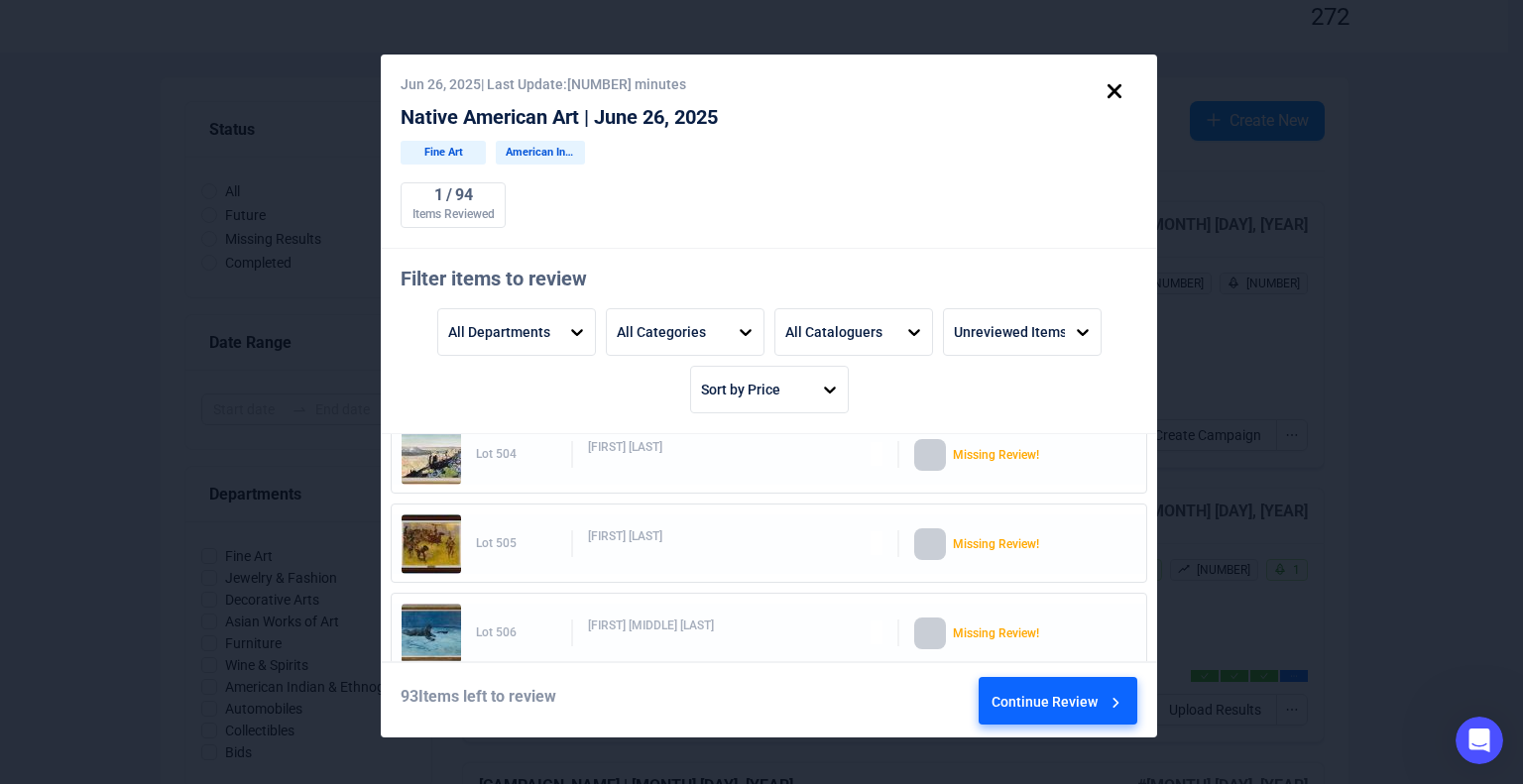 scroll, scrollTop: 0, scrollLeft: 0, axis: both 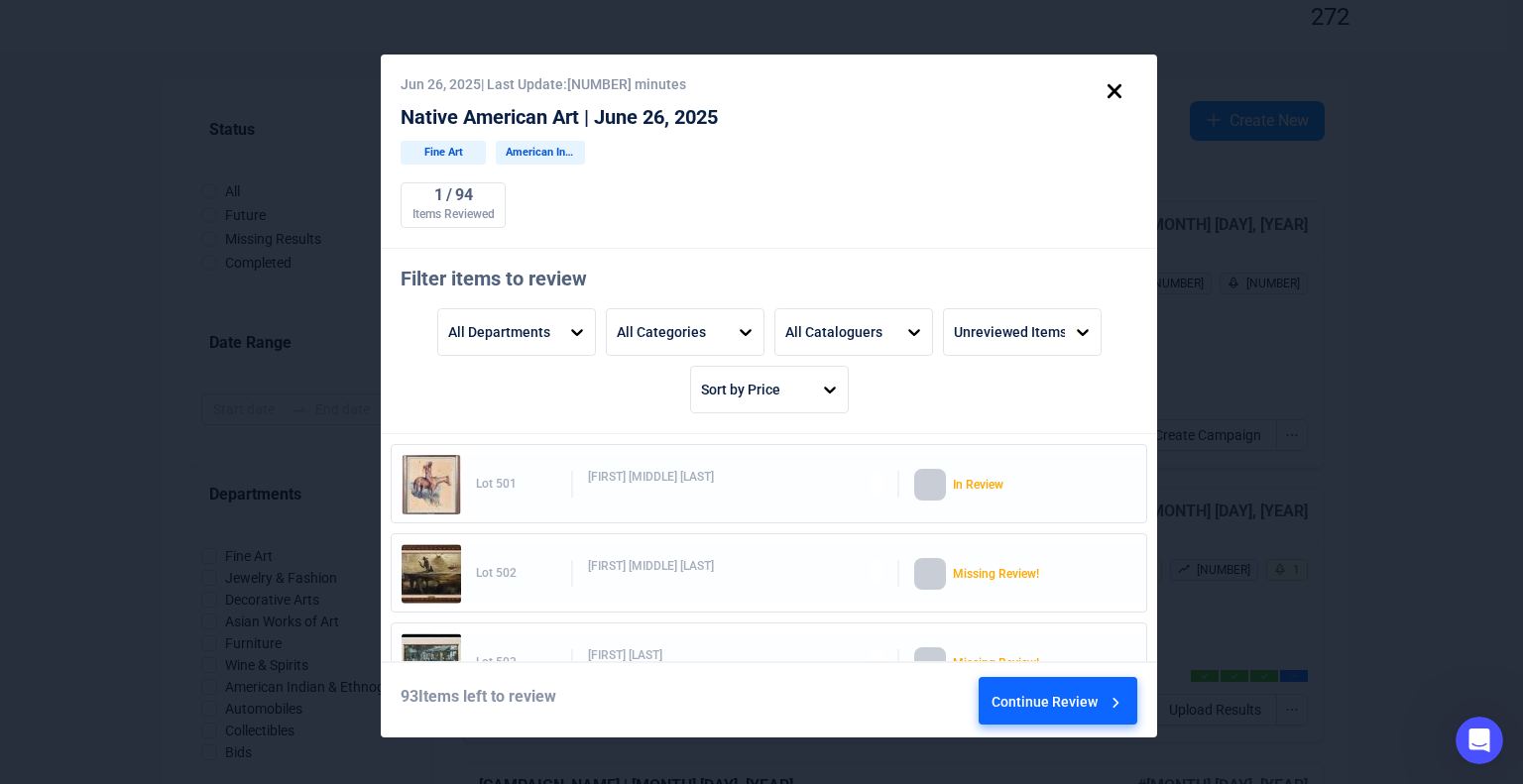 click at bounding box center [431, 485] 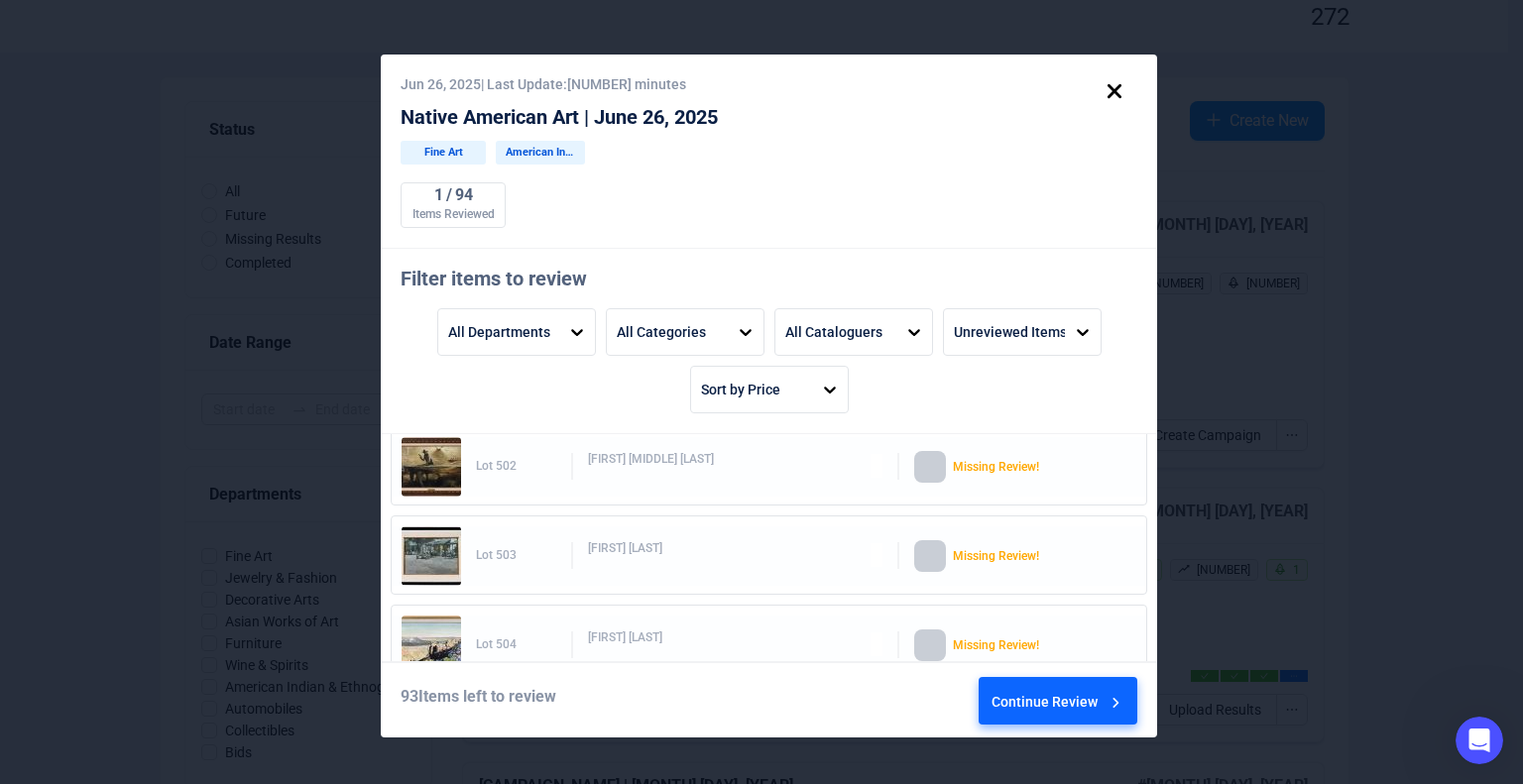 scroll, scrollTop: 0, scrollLeft: 0, axis: both 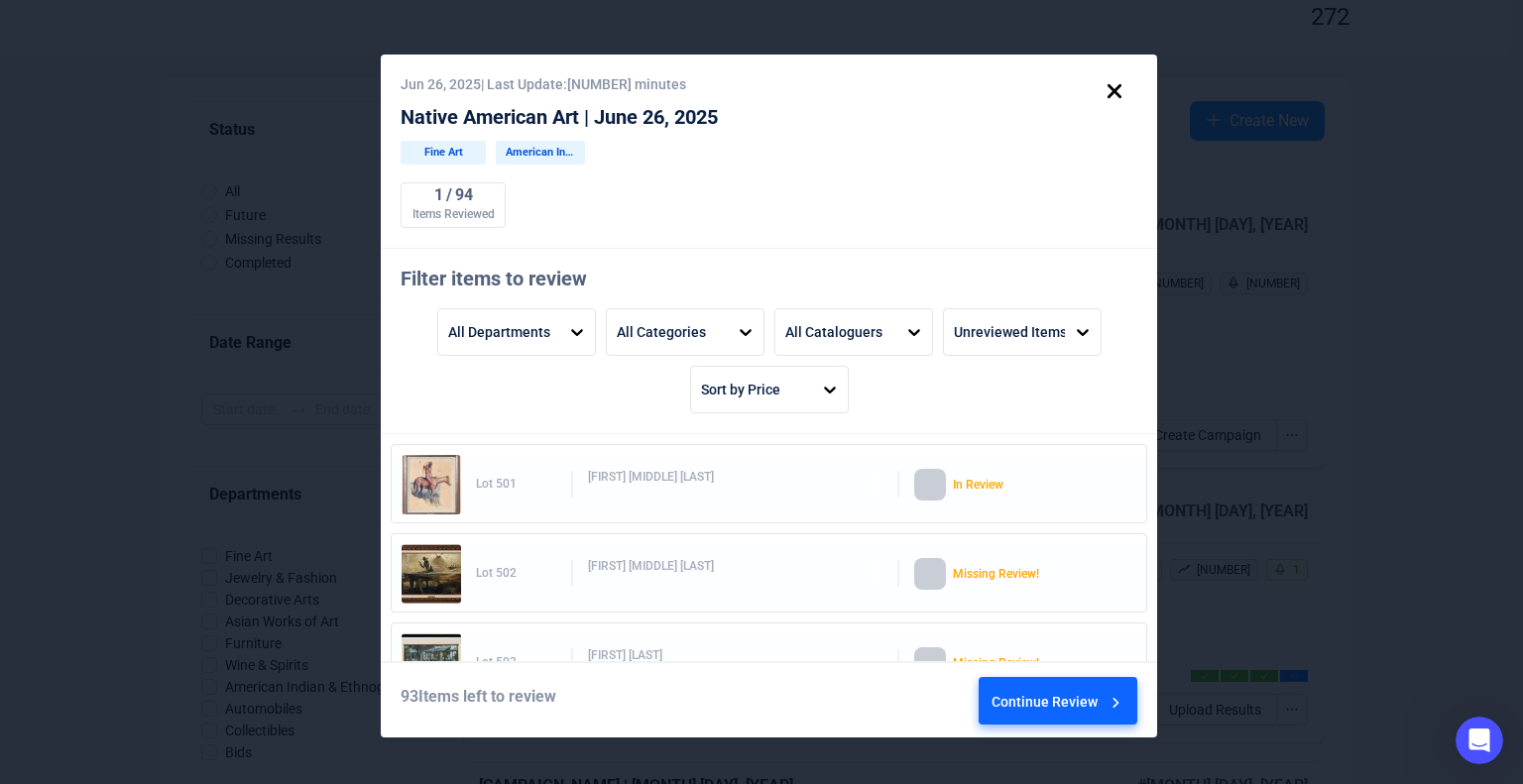click on "Continue Review" at bounding box center (1058, 705) 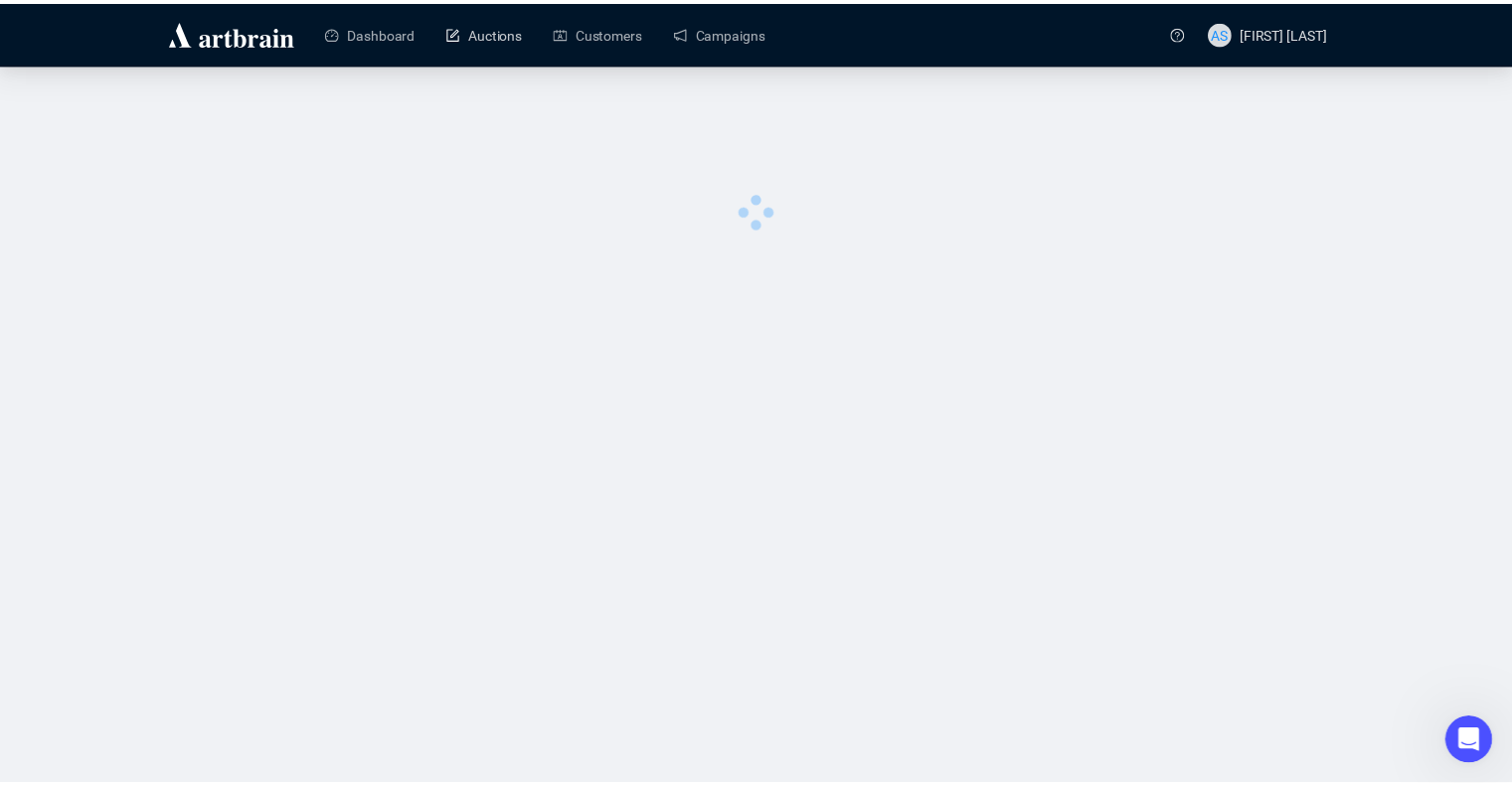 scroll, scrollTop: 0, scrollLeft: 0, axis: both 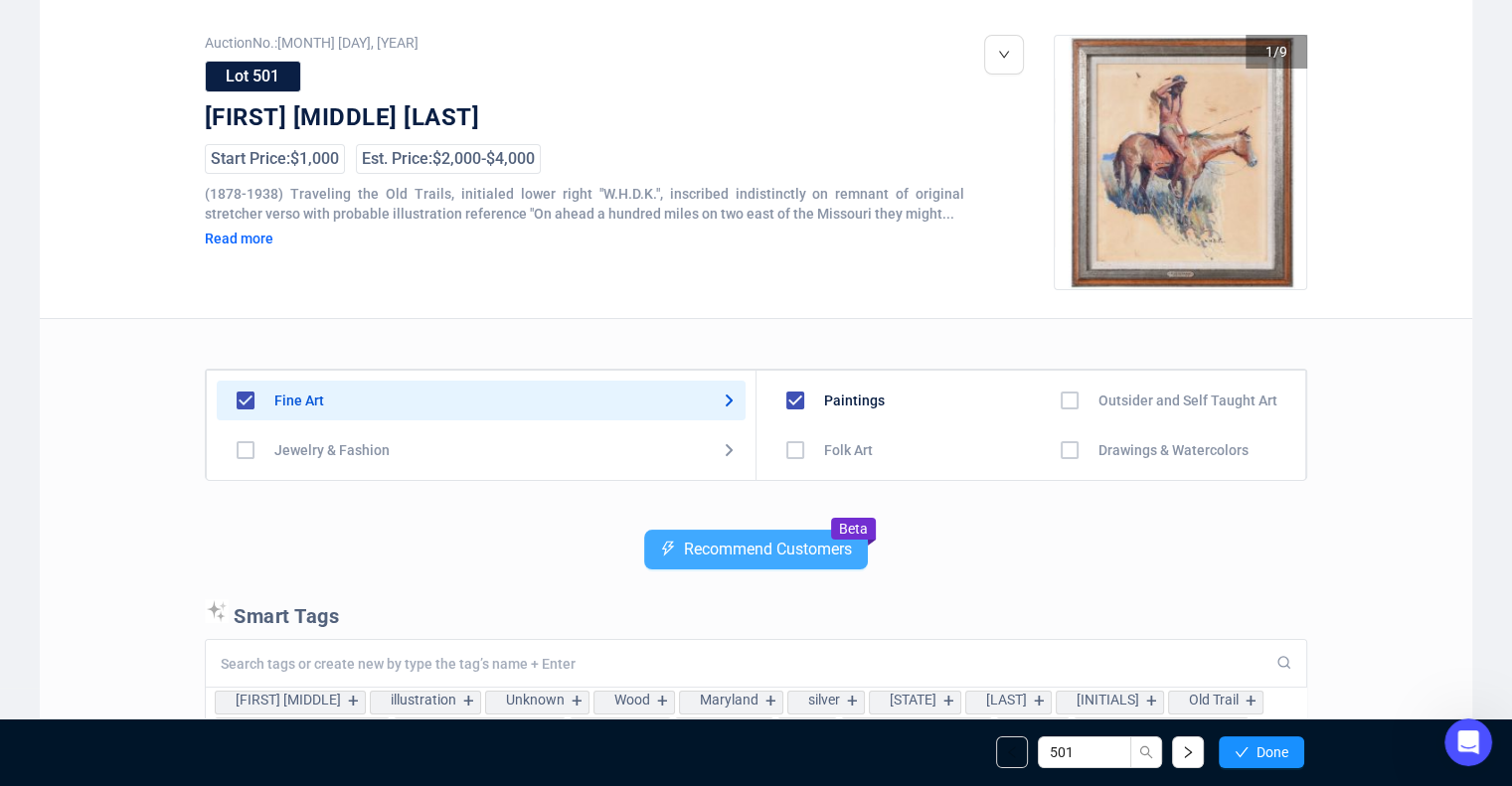 click on "Recommend Customers" at bounding box center (767, 550) 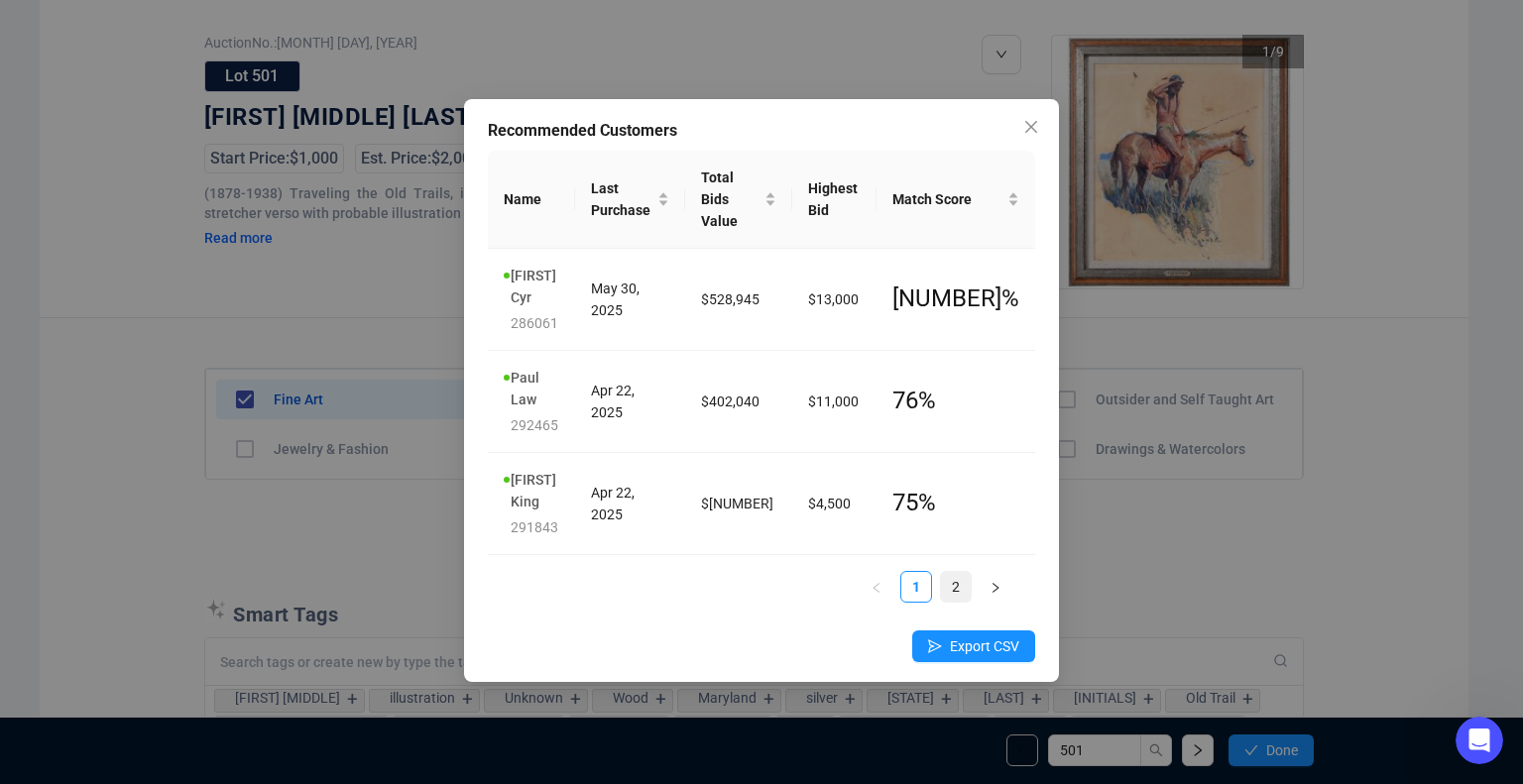 click on "2" at bounding box center [956, 587] 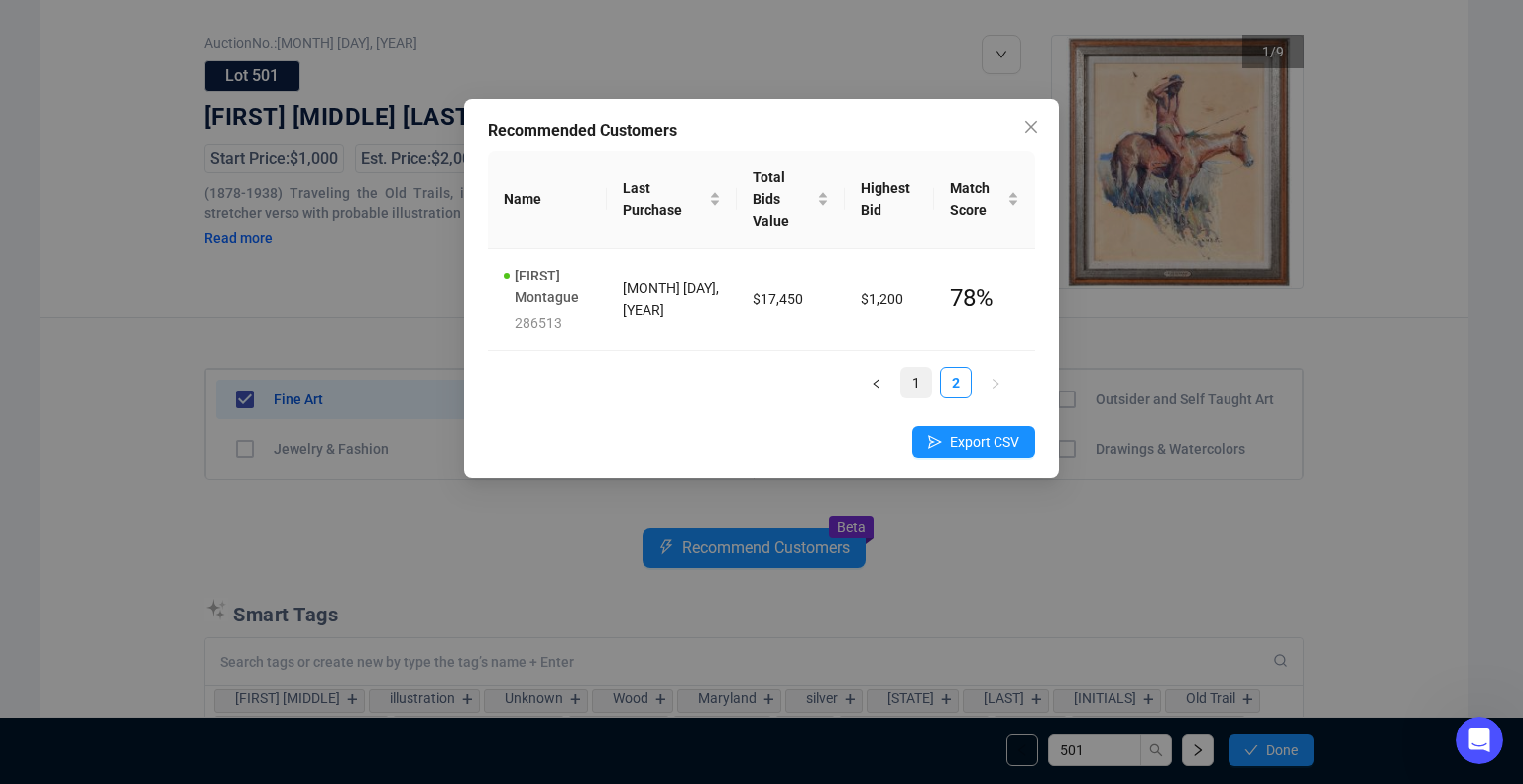 click on "1" at bounding box center [916, 383] 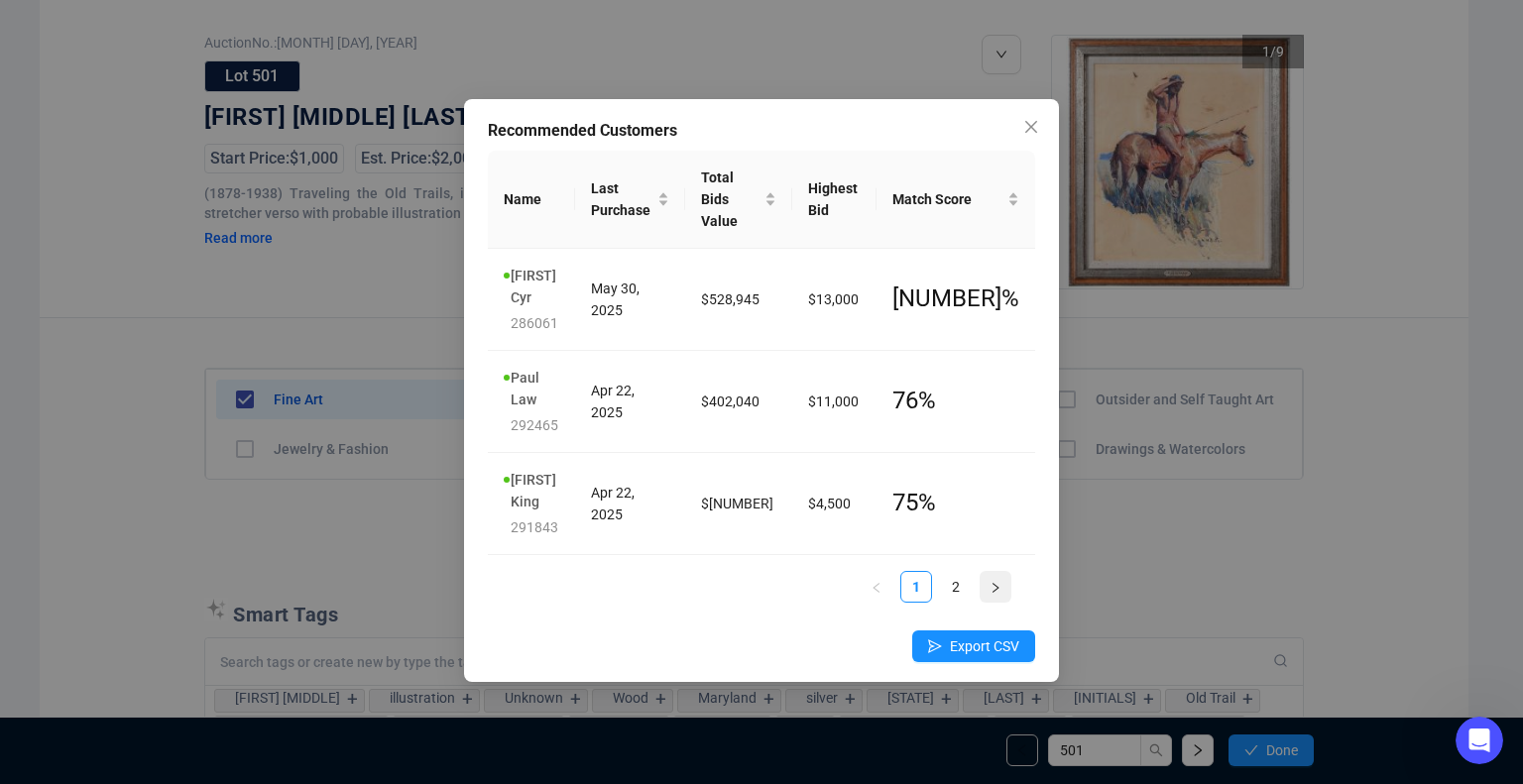 click at bounding box center (996, 588) 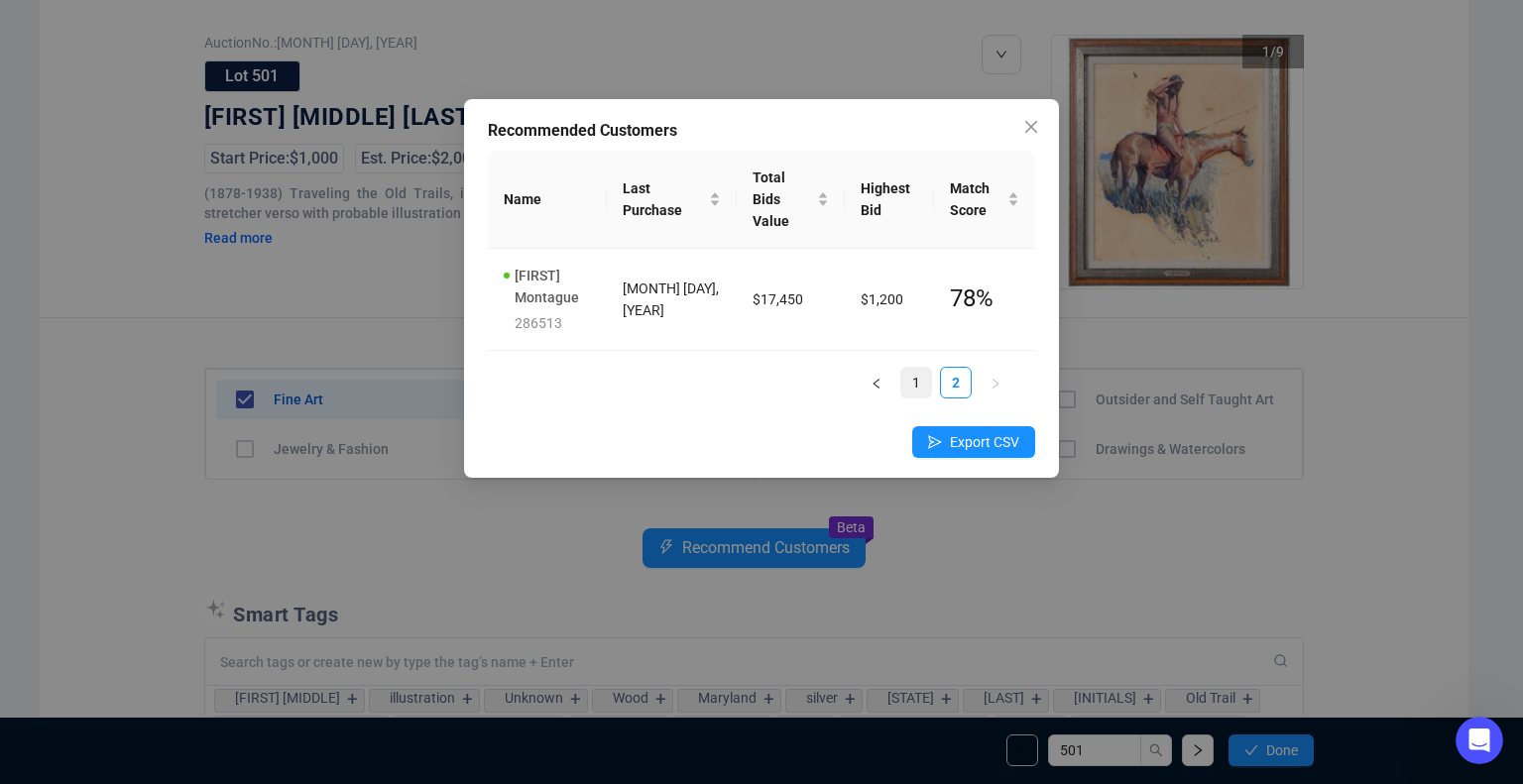 click on "1" at bounding box center (916, 383) 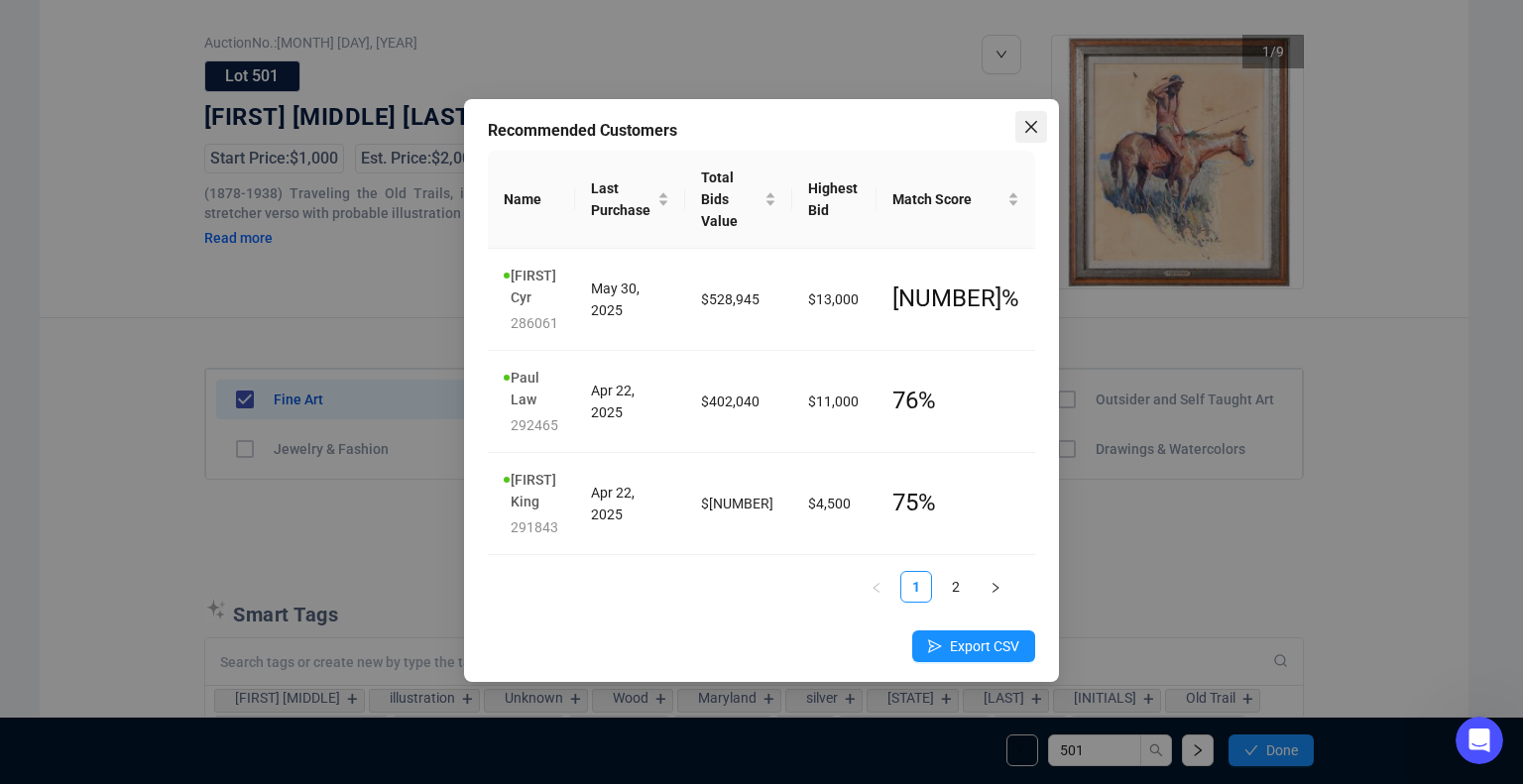 click at bounding box center [1031, 127] 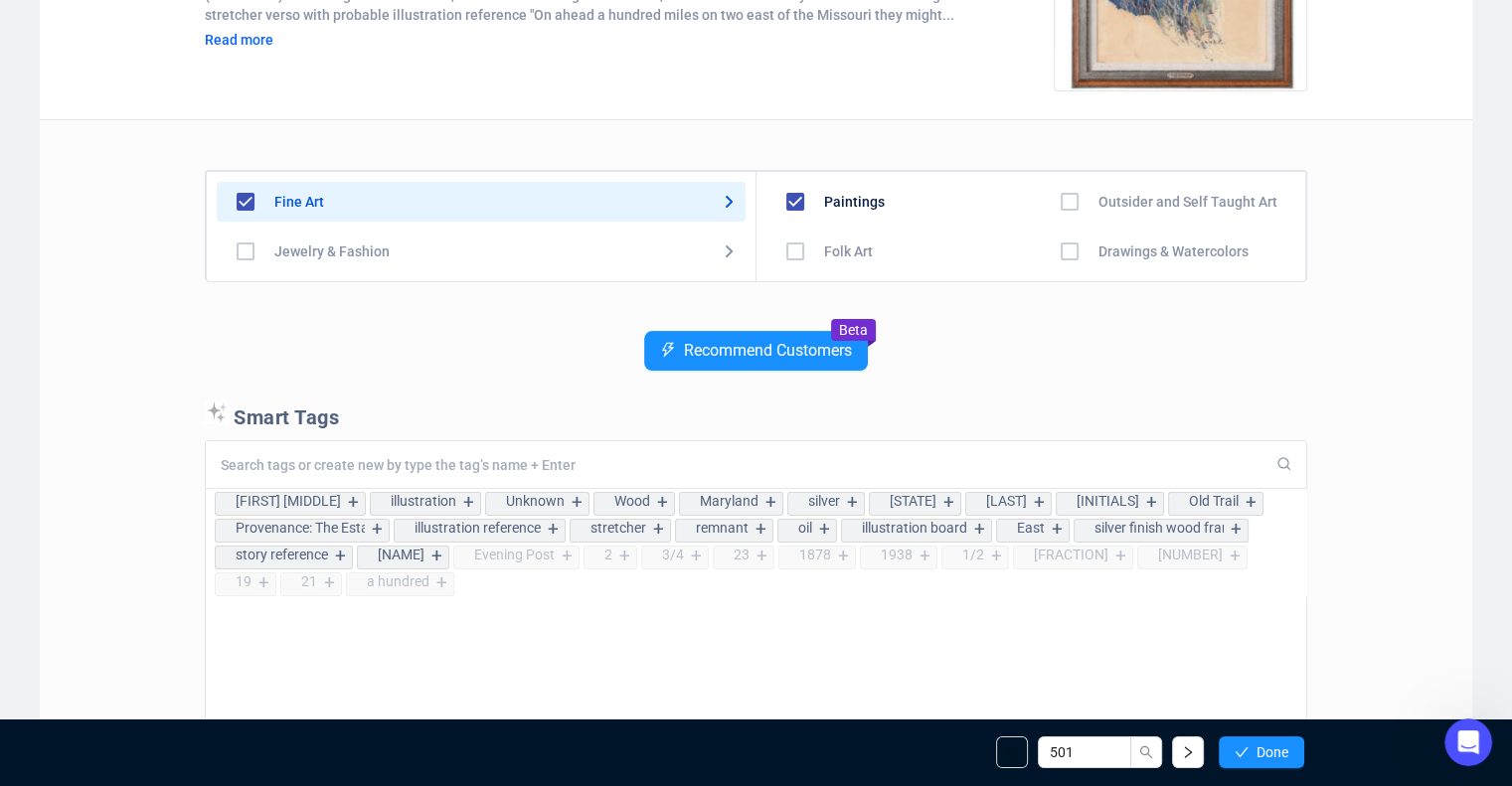 scroll, scrollTop: 397, scrollLeft: 0, axis: vertical 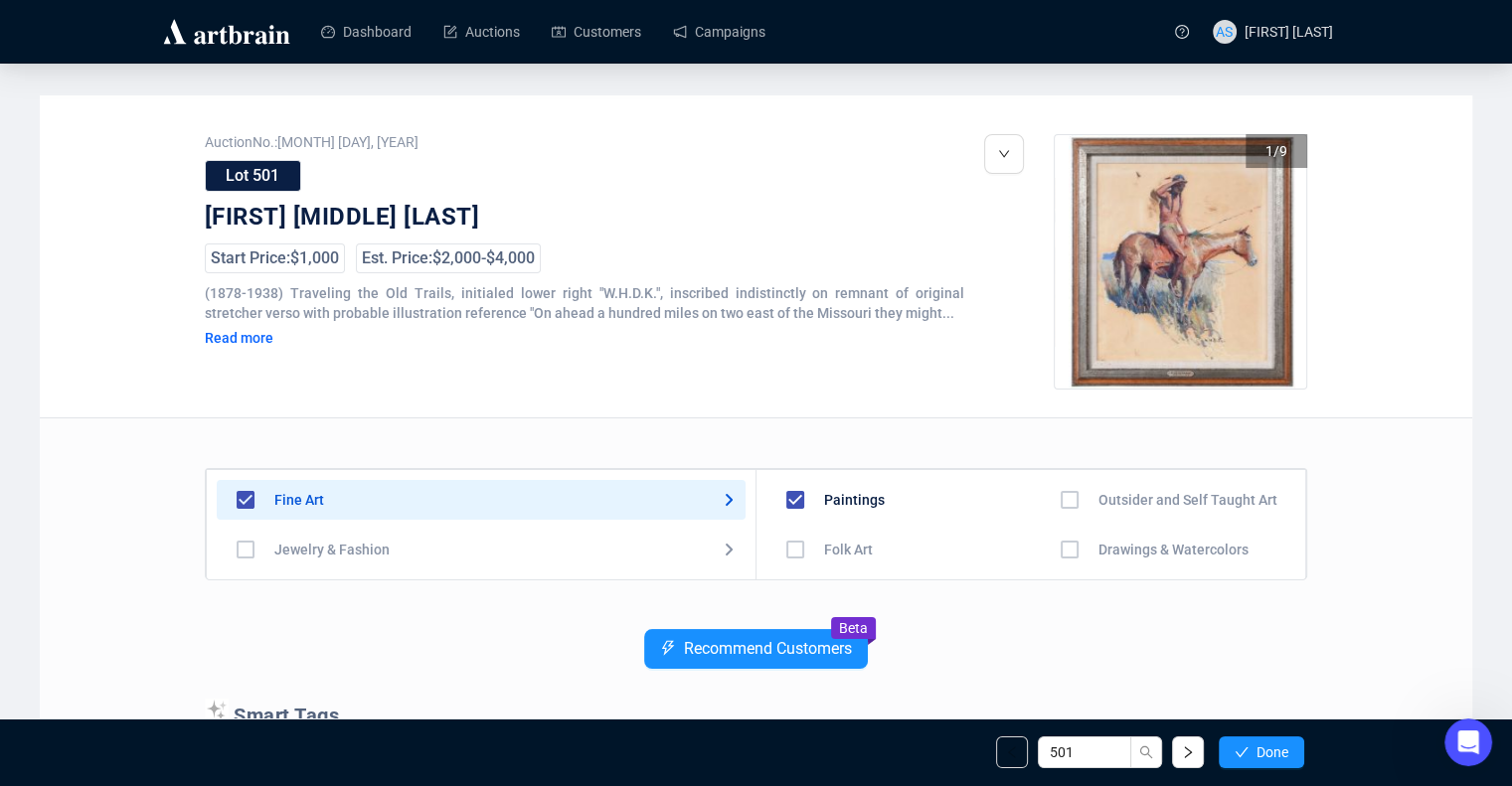 click on "Read more" at bounding box center (319, 338) 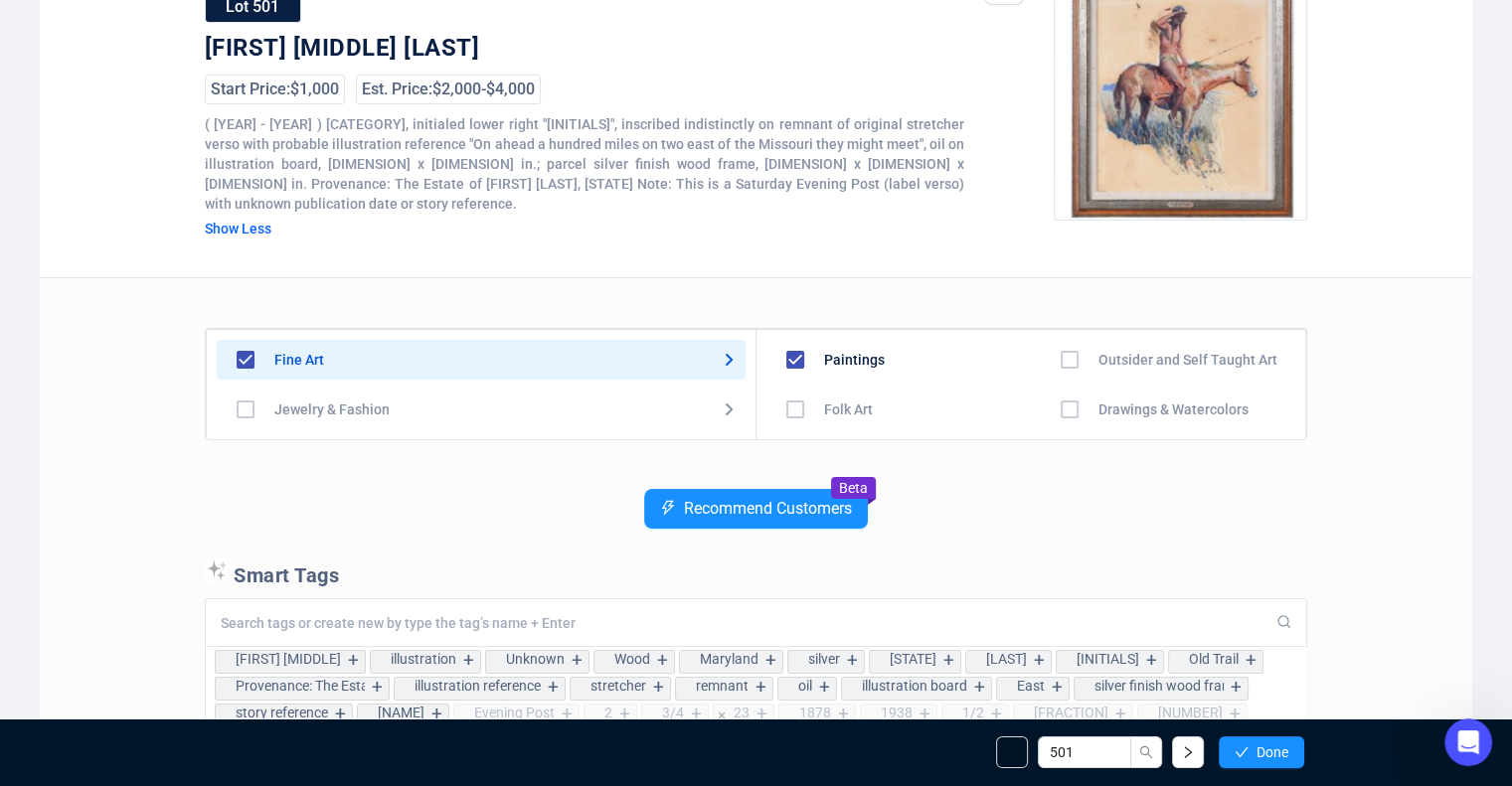 scroll, scrollTop: 199, scrollLeft: 0, axis: vertical 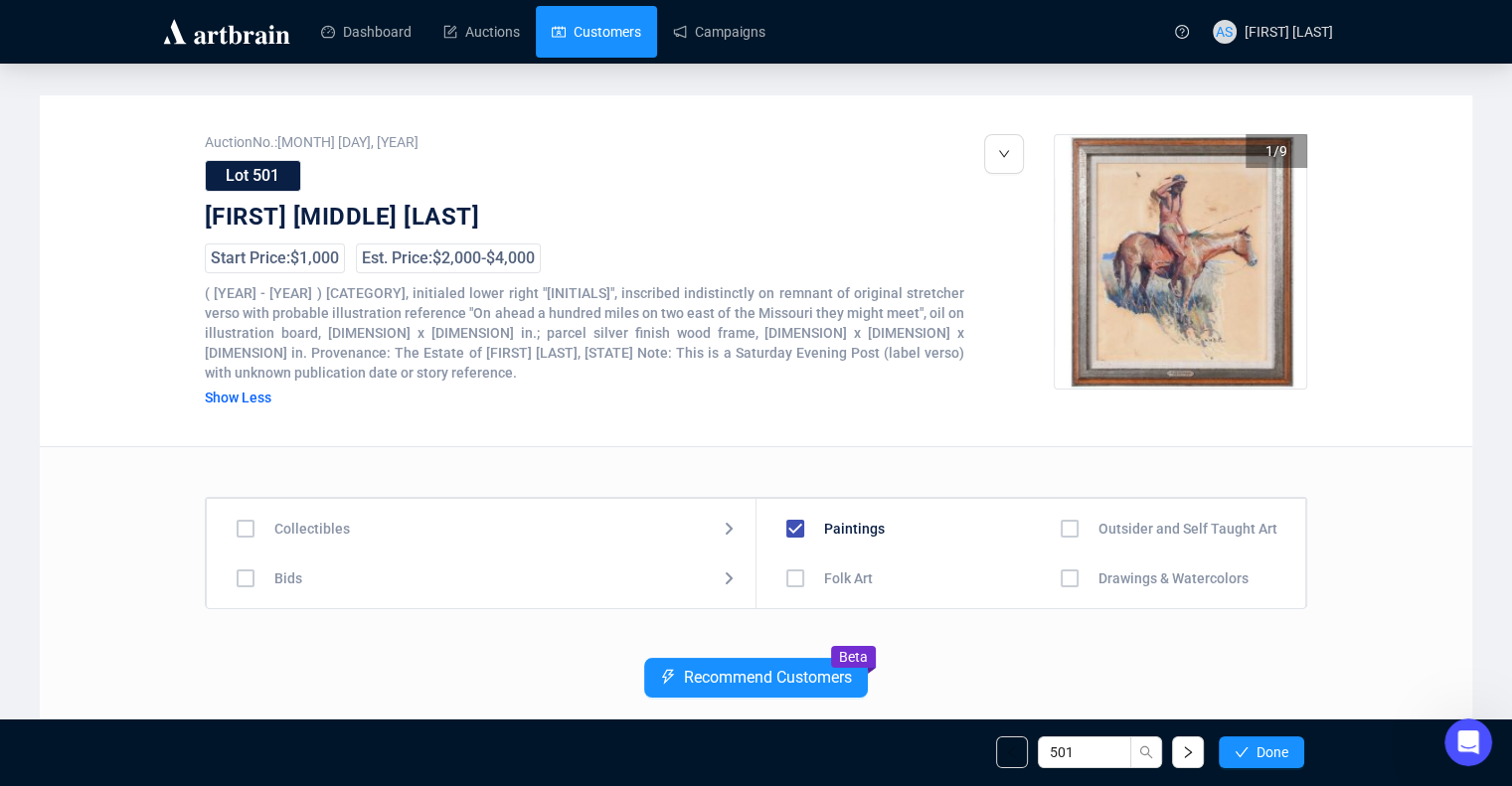 click on "Customers" at bounding box center (596, 32) 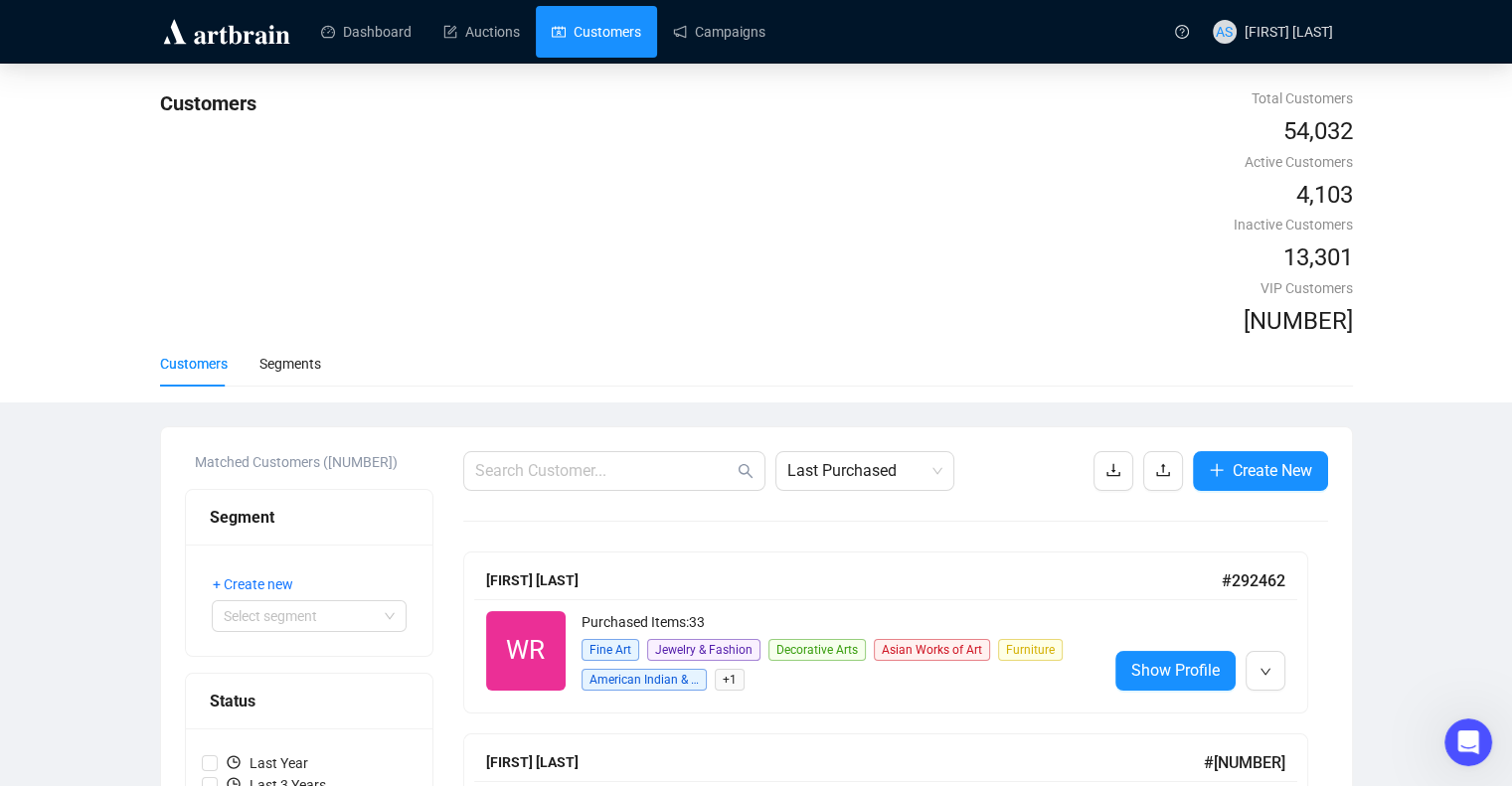 click on "[FIRST] [LAST]" at bounding box center (854, 580) 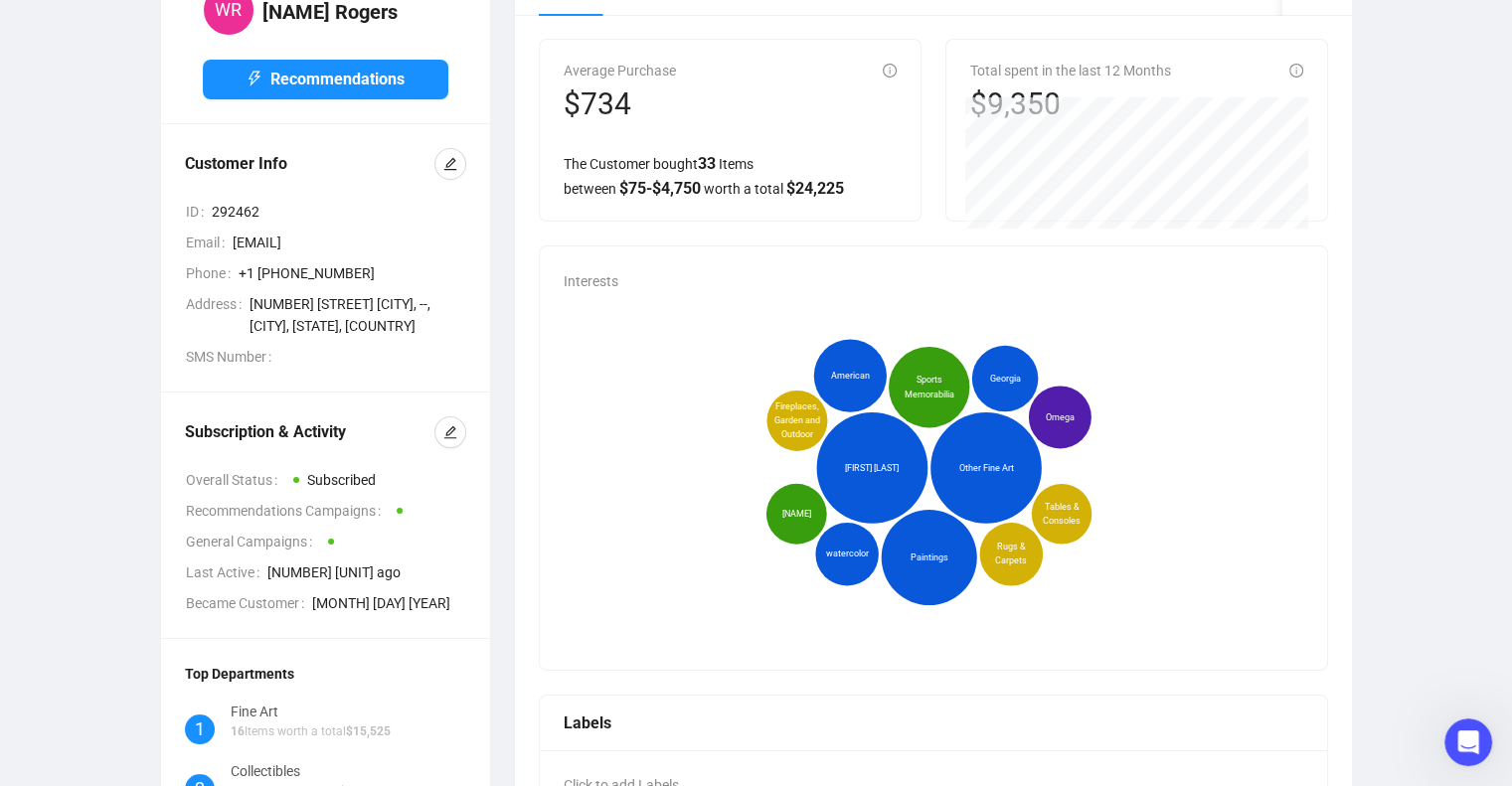 scroll, scrollTop: 0, scrollLeft: 0, axis: both 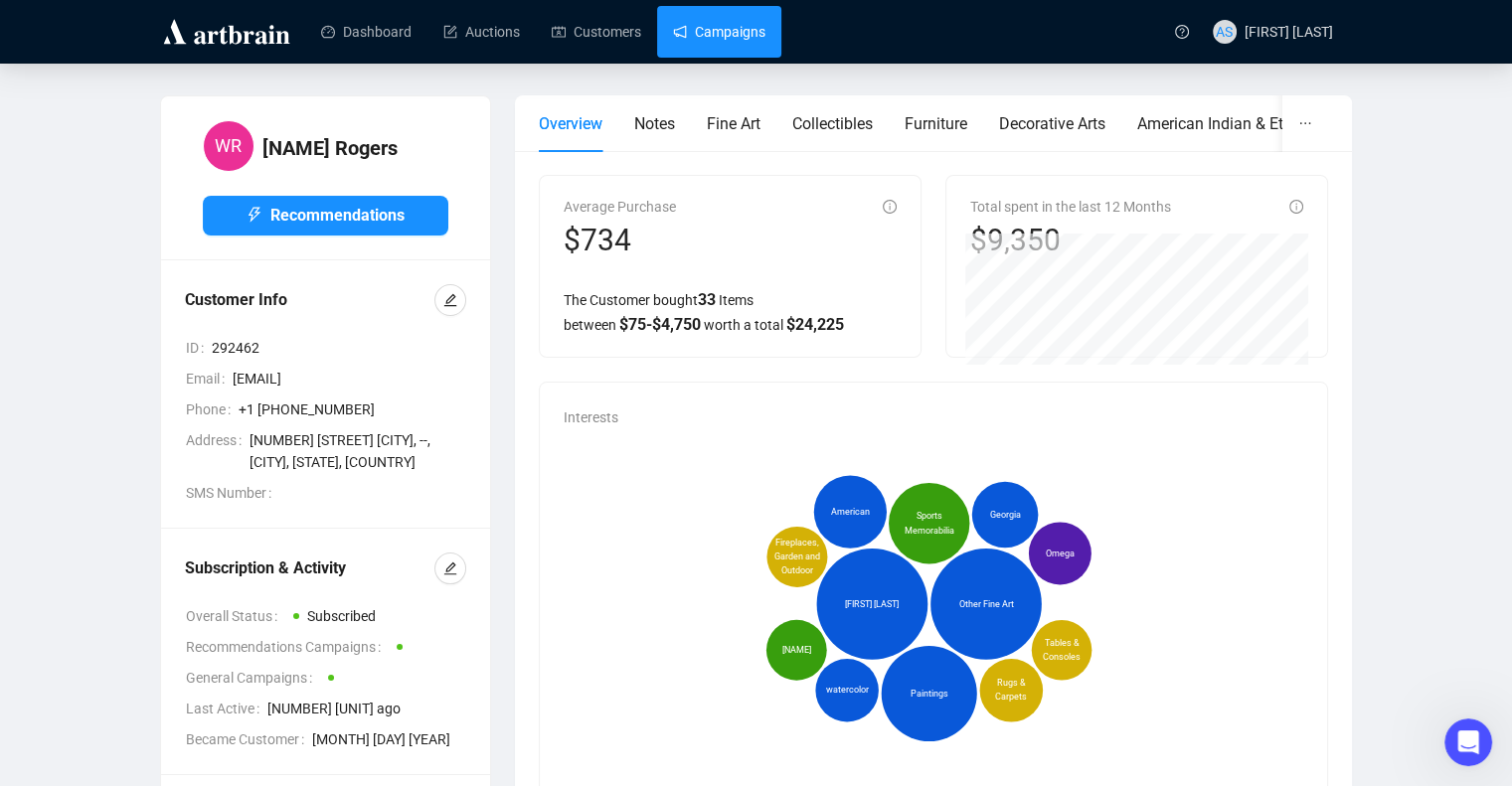 click on "Campaigns" at bounding box center [719, 32] 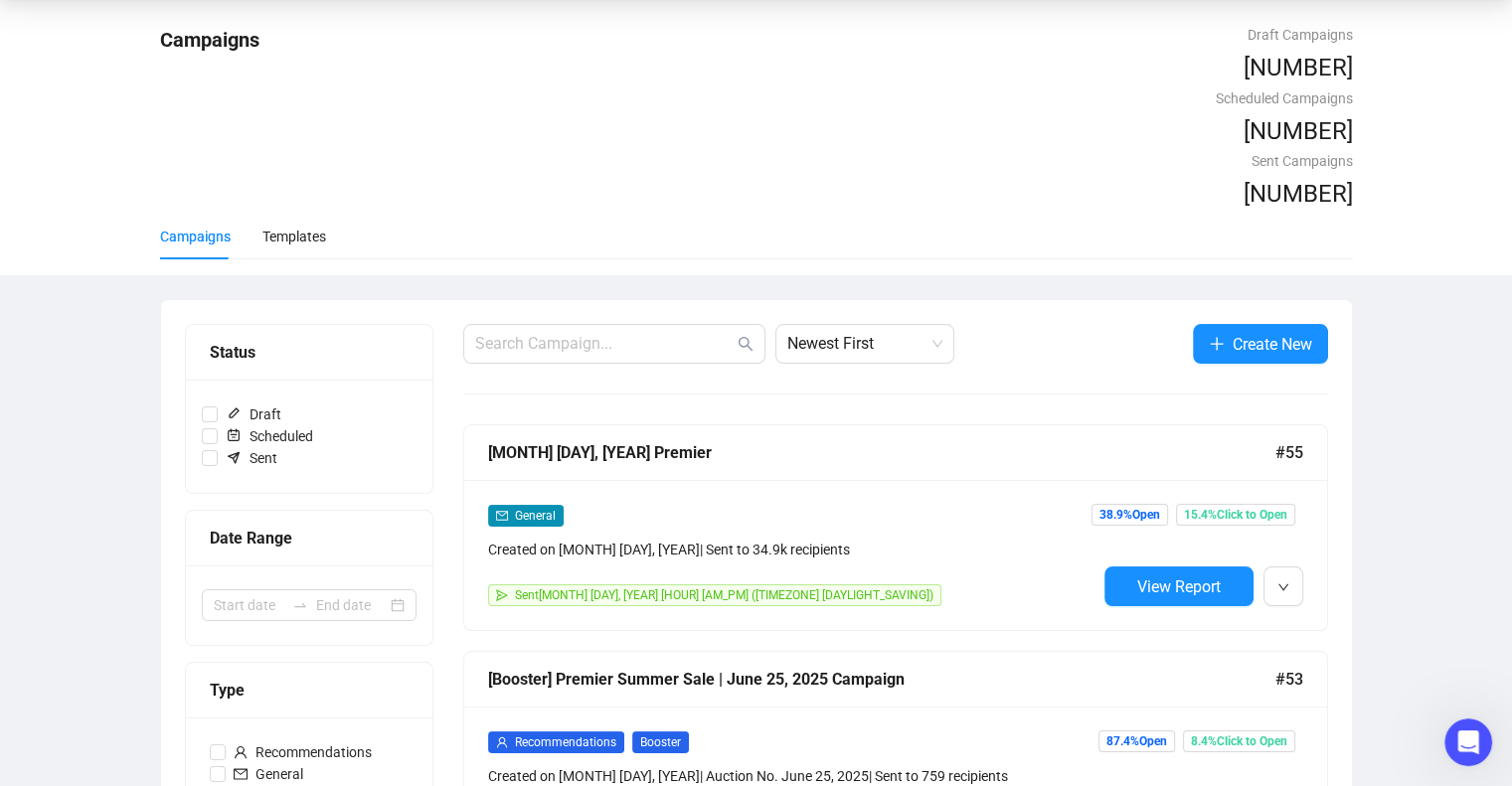 scroll, scrollTop: 99, scrollLeft: 0, axis: vertical 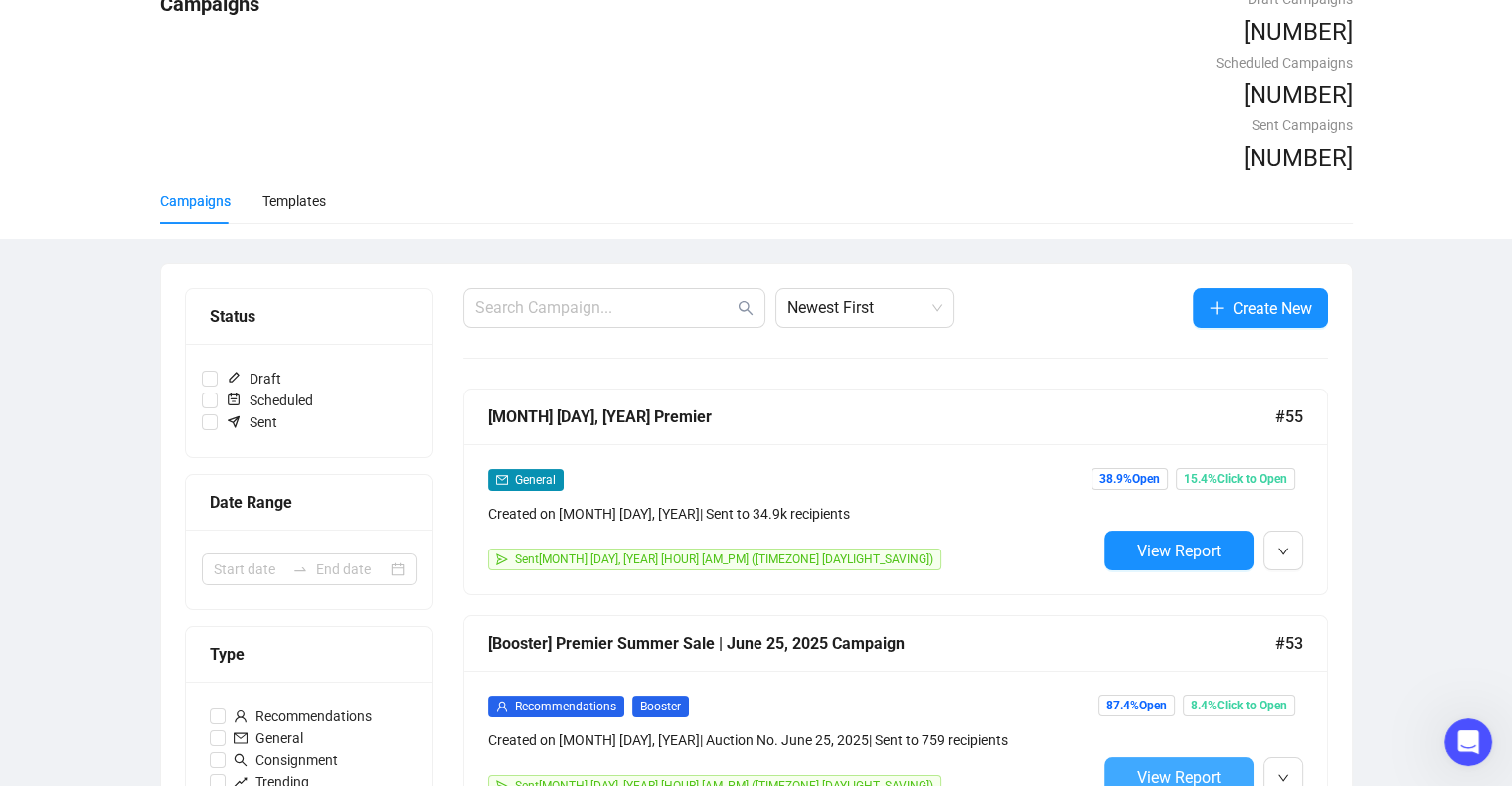 click on "View Report" at bounding box center (1179, 777) 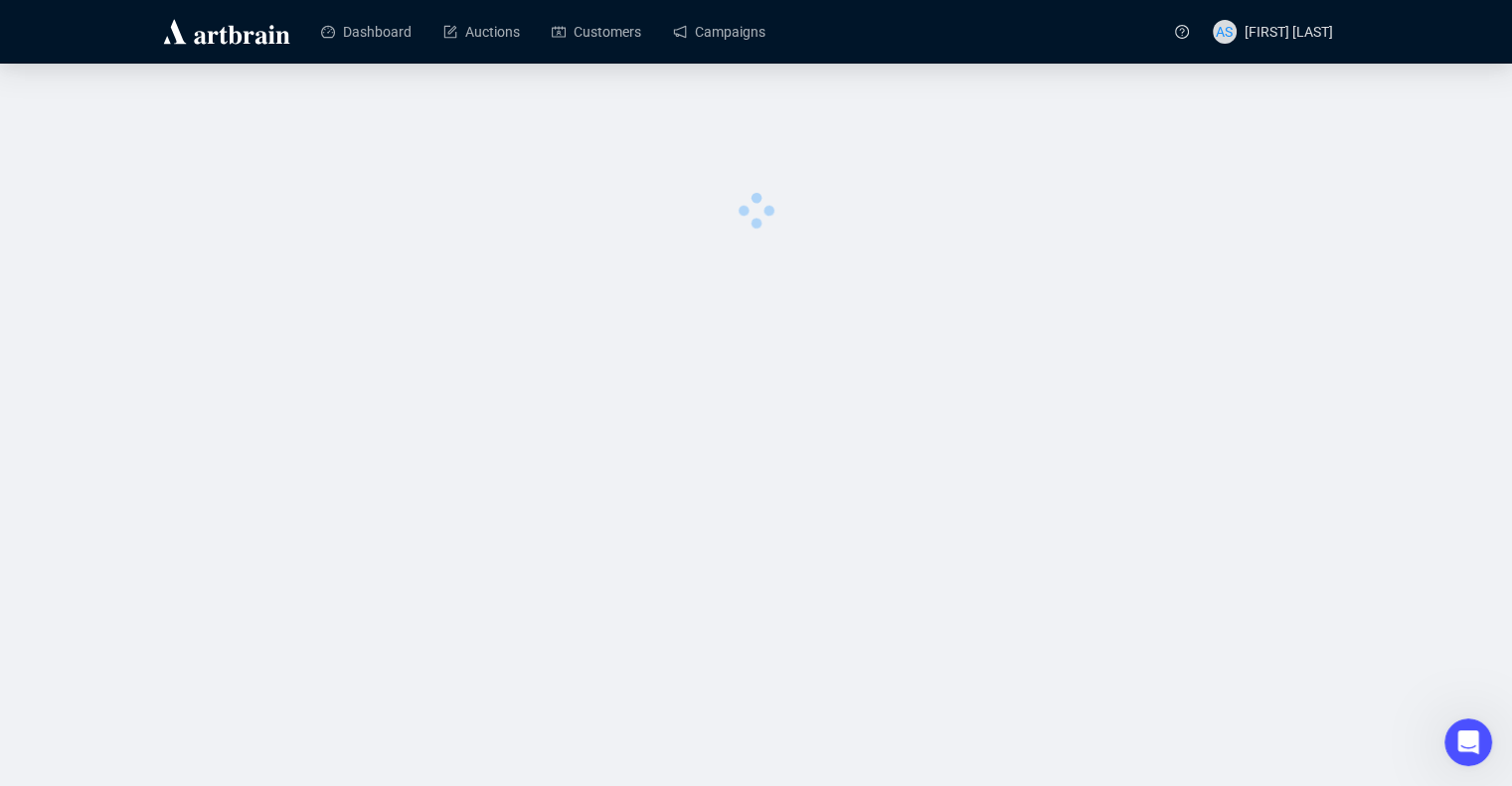 scroll, scrollTop: 0, scrollLeft: 0, axis: both 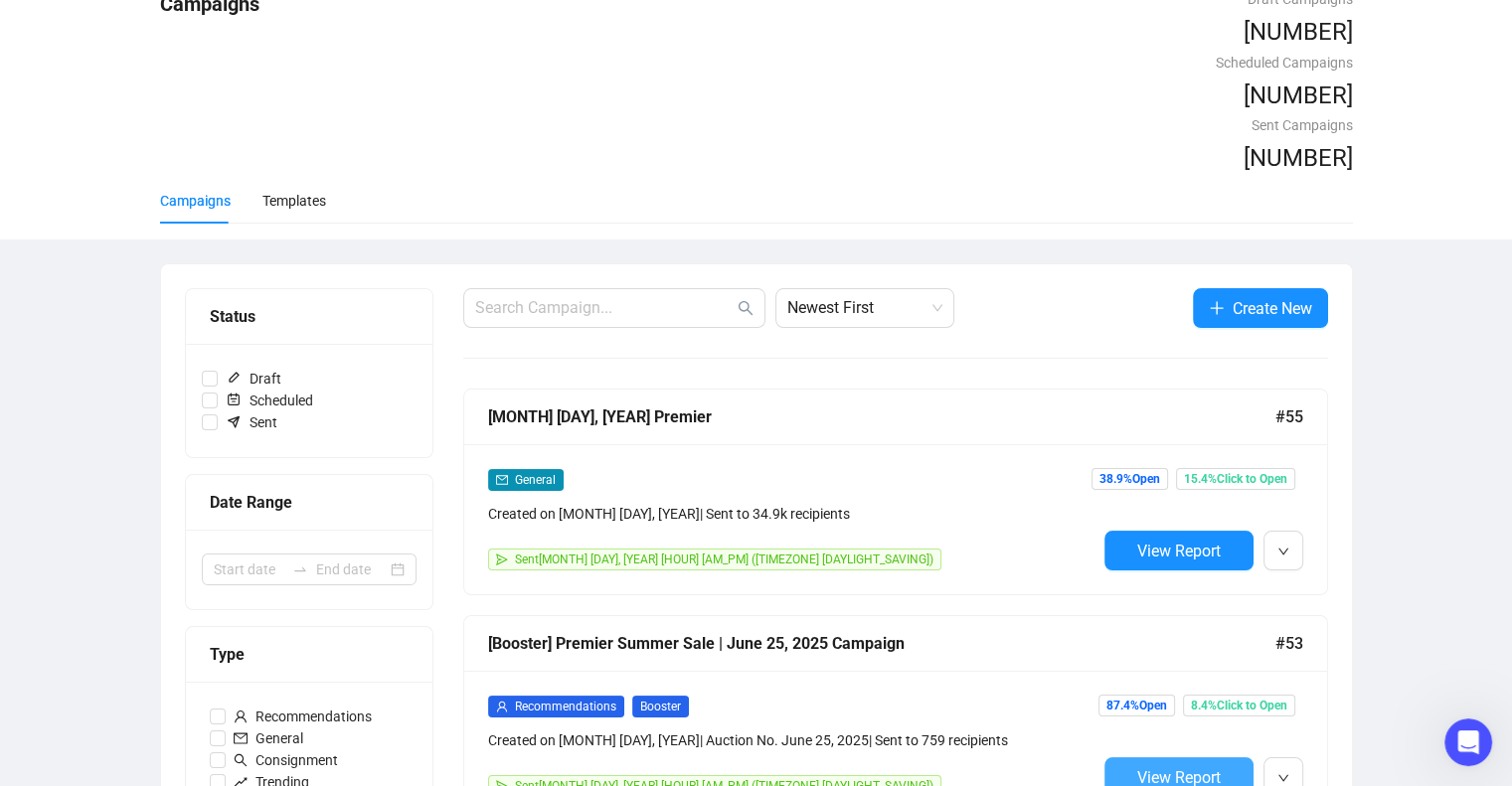 click on "View Report" at bounding box center (1179, 777) 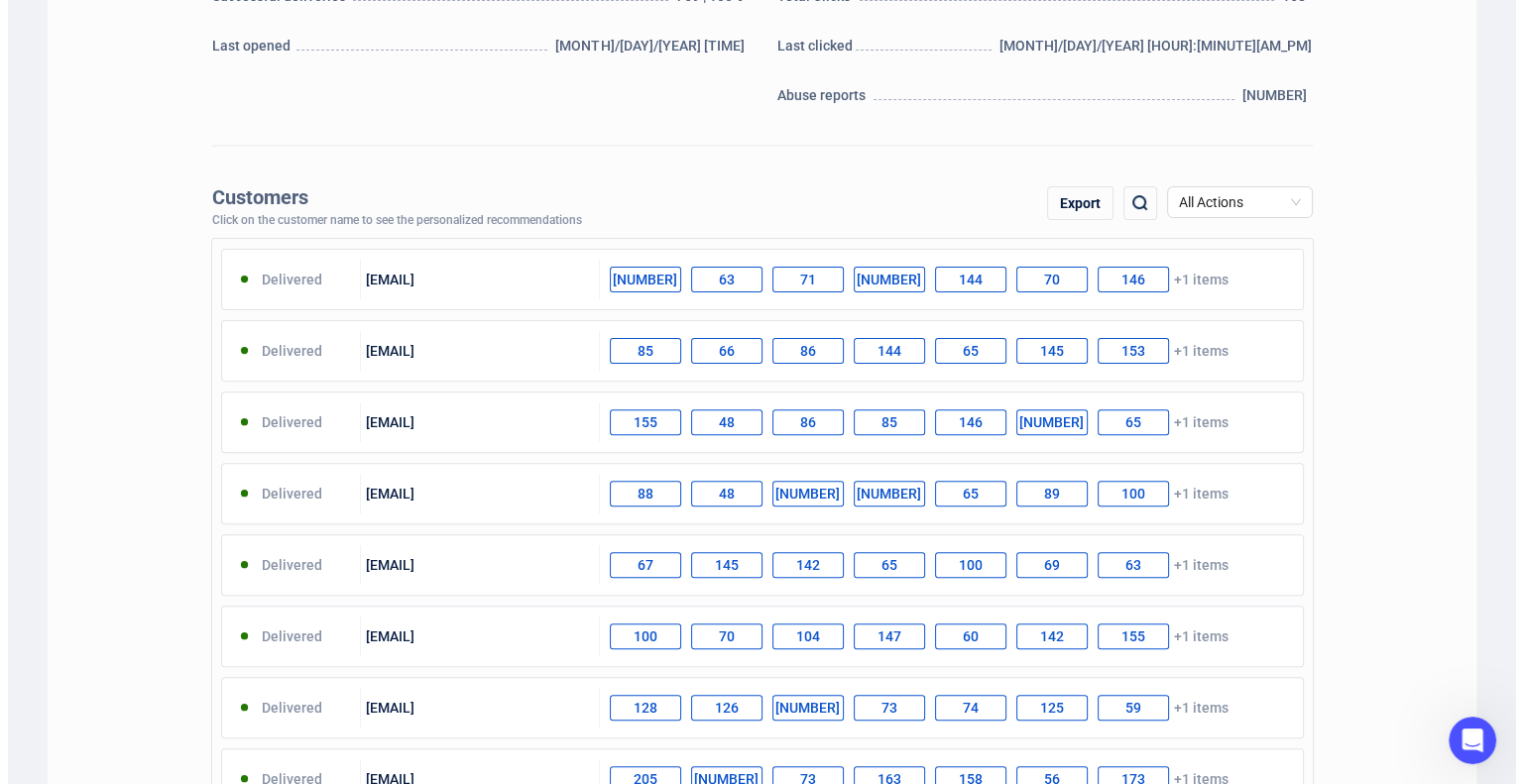 scroll, scrollTop: 694, scrollLeft: 0, axis: vertical 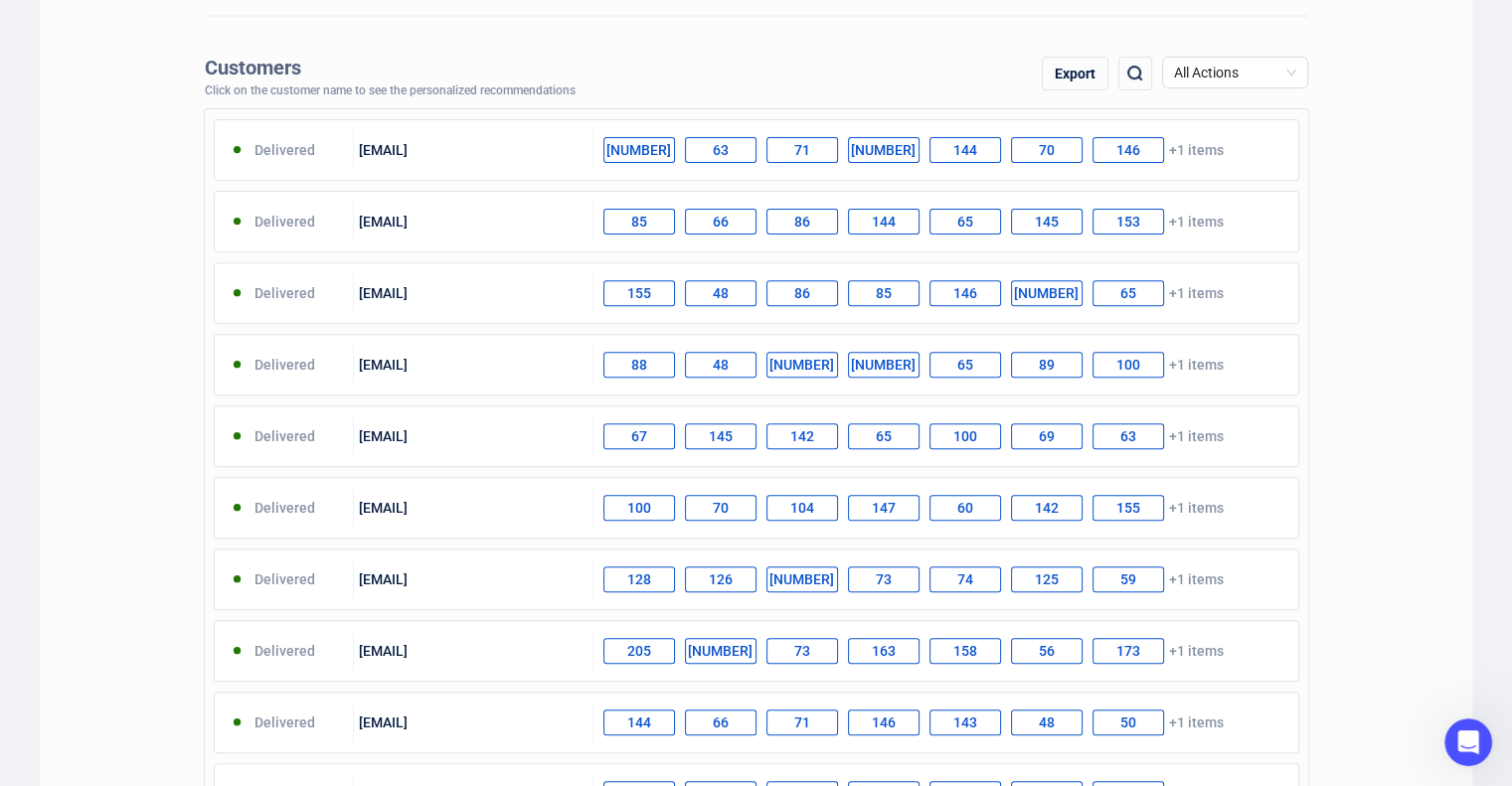 click on "71" at bounding box center [802, 150] 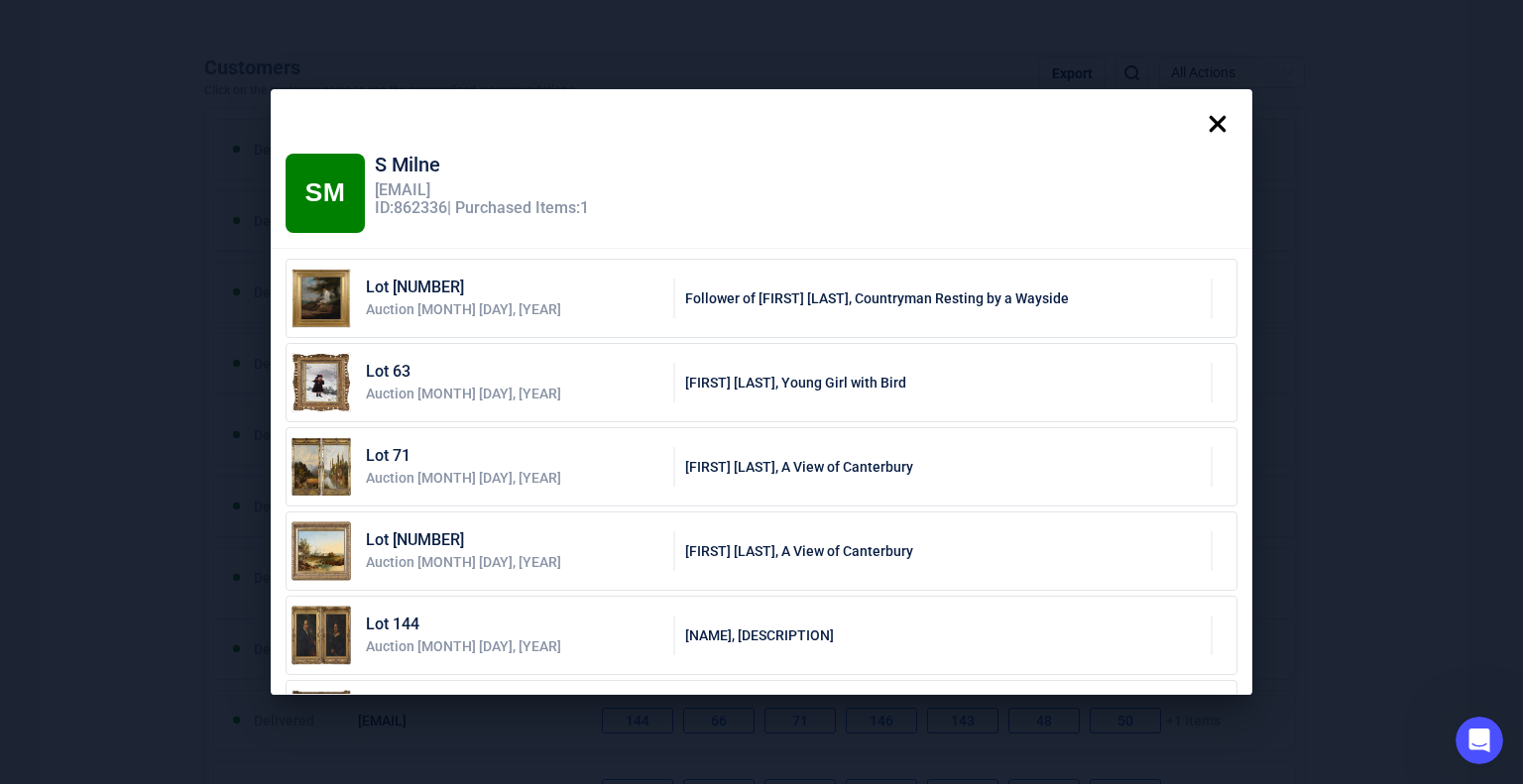 click at bounding box center (1218, 124) 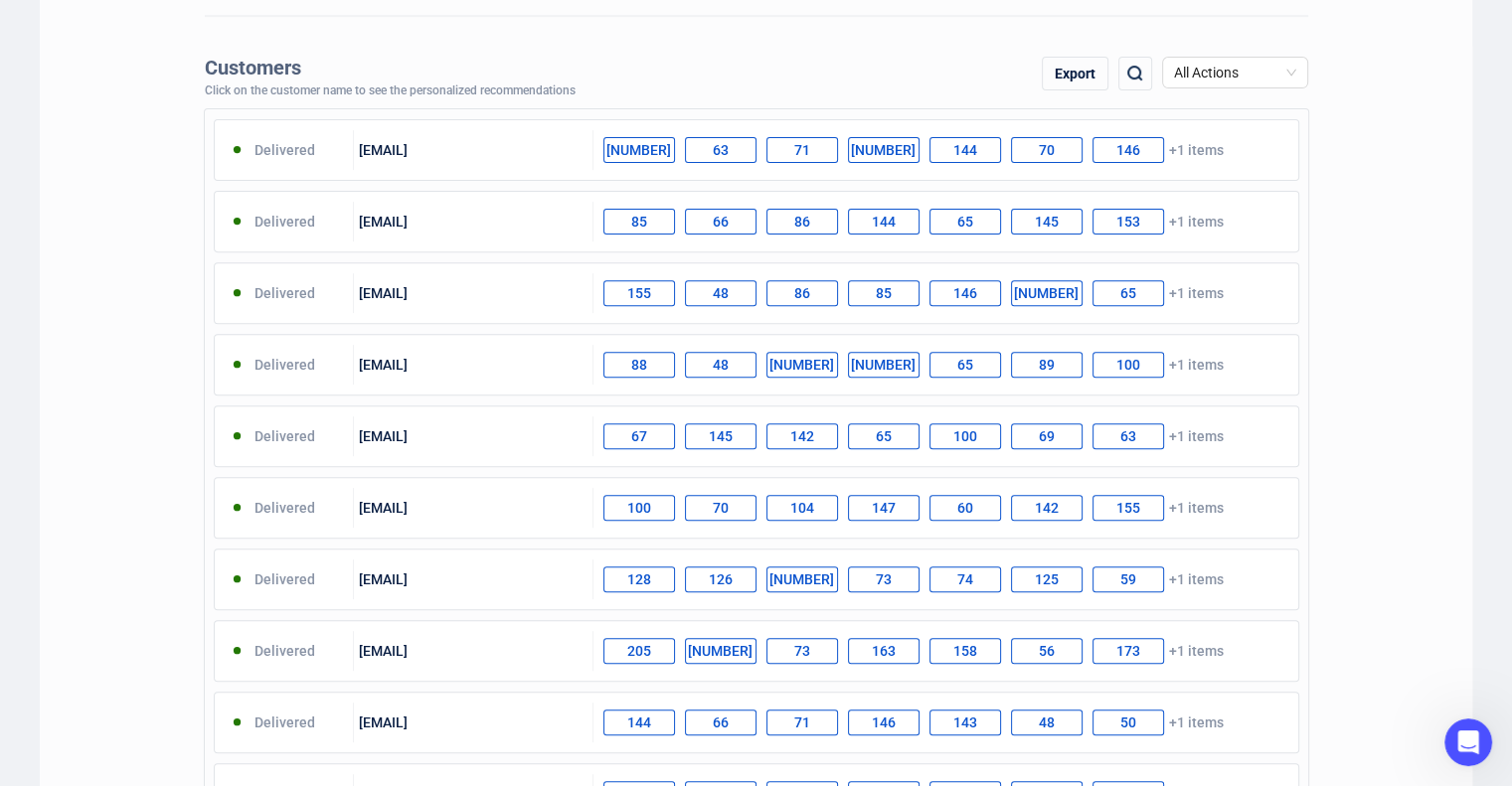 click on "[NUMBER]" at bounding box center (237, 149) 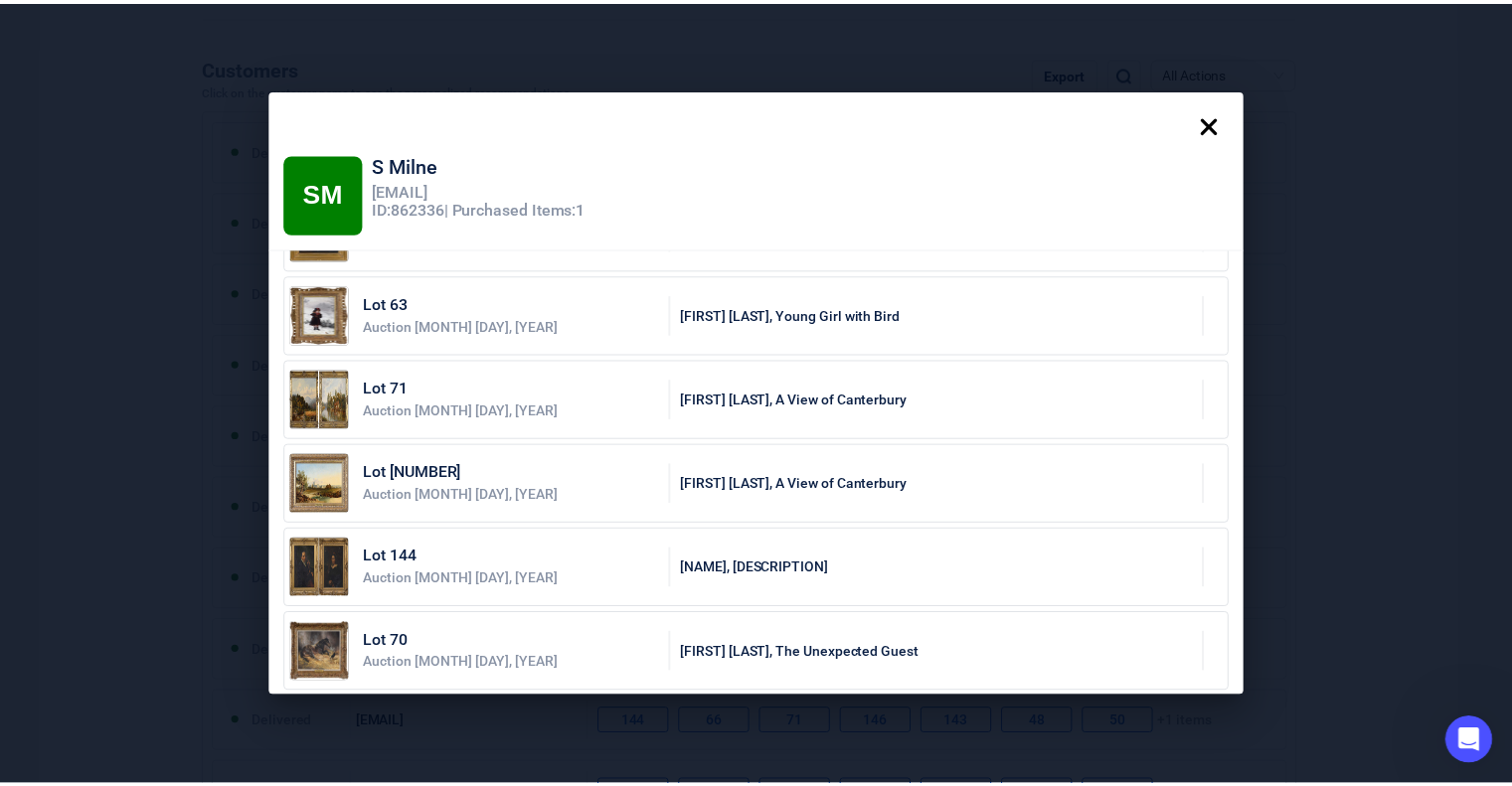 scroll, scrollTop: 0, scrollLeft: 0, axis: both 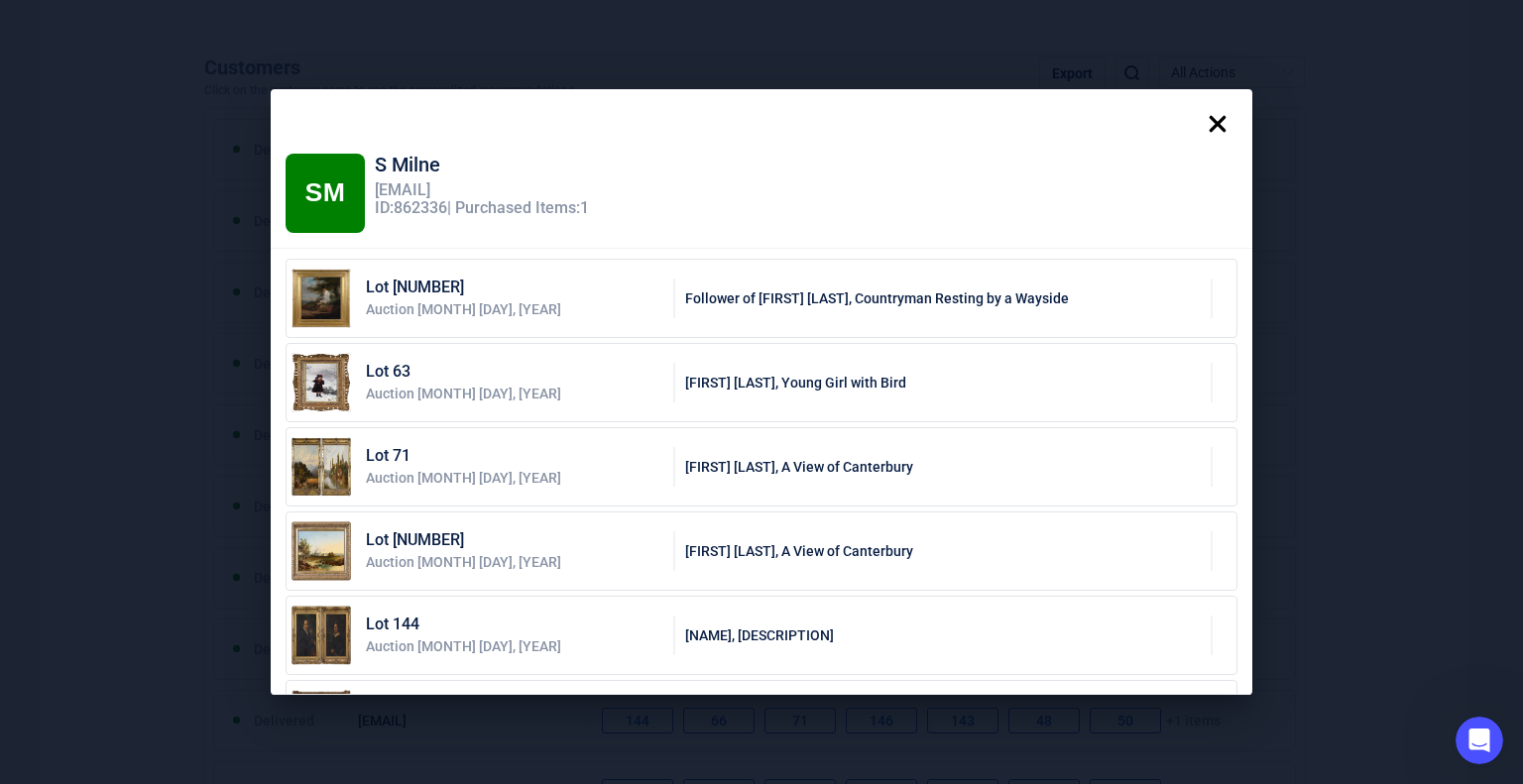 click at bounding box center (1218, 124) 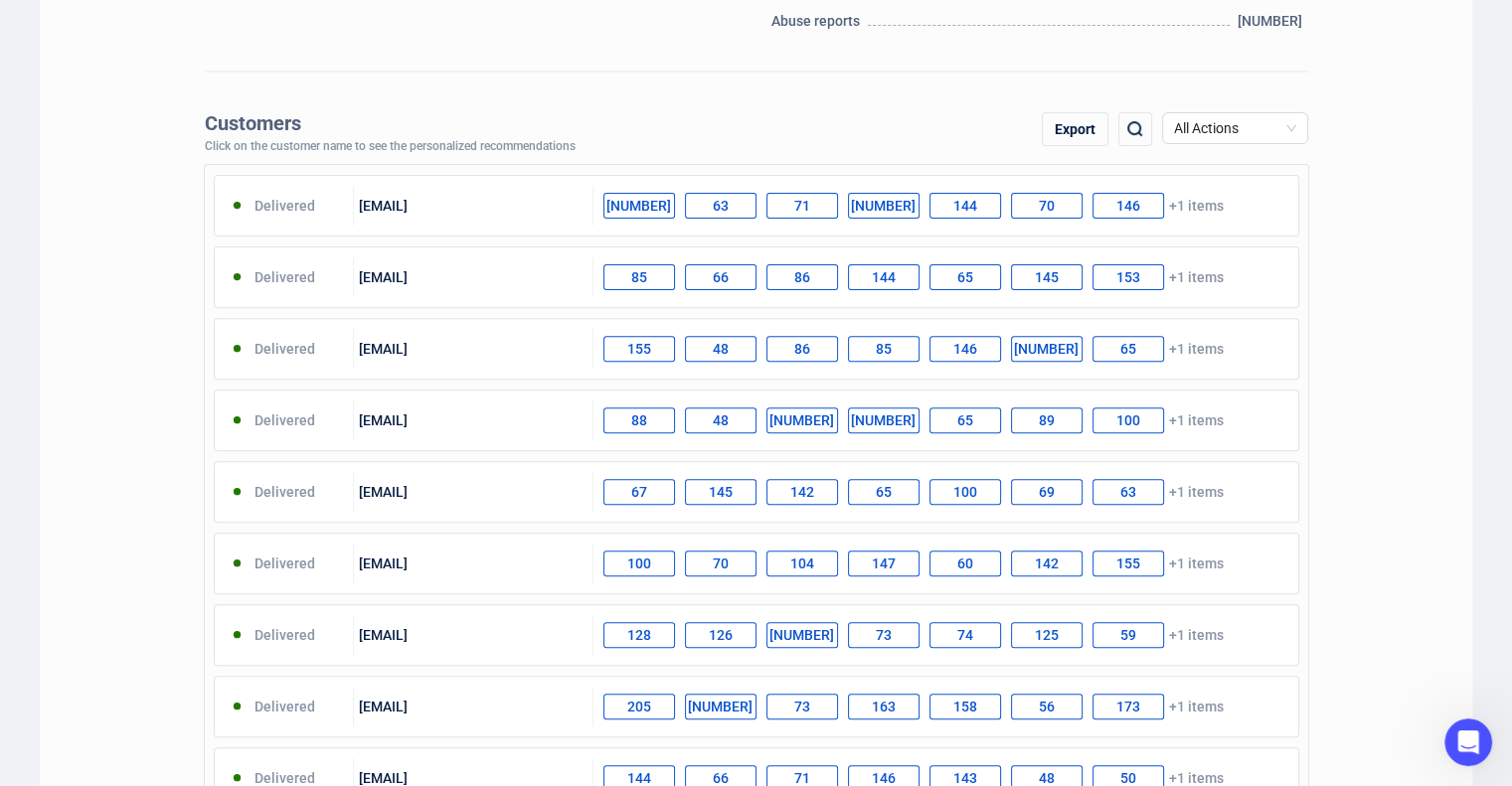 scroll, scrollTop: 596, scrollLeft: 0, axis: vertical 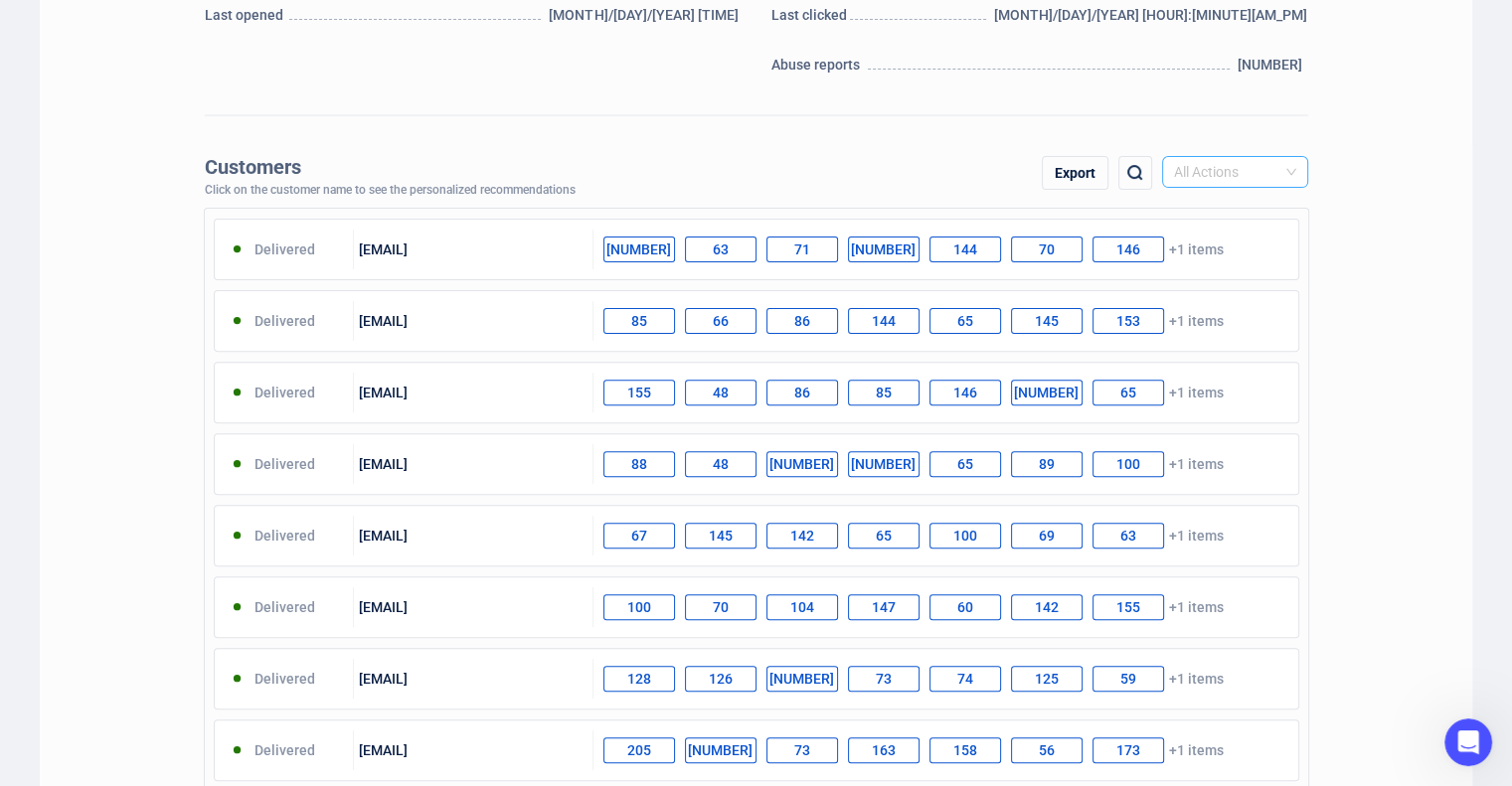click on "All Actions" at bounding box center (1235, 172) 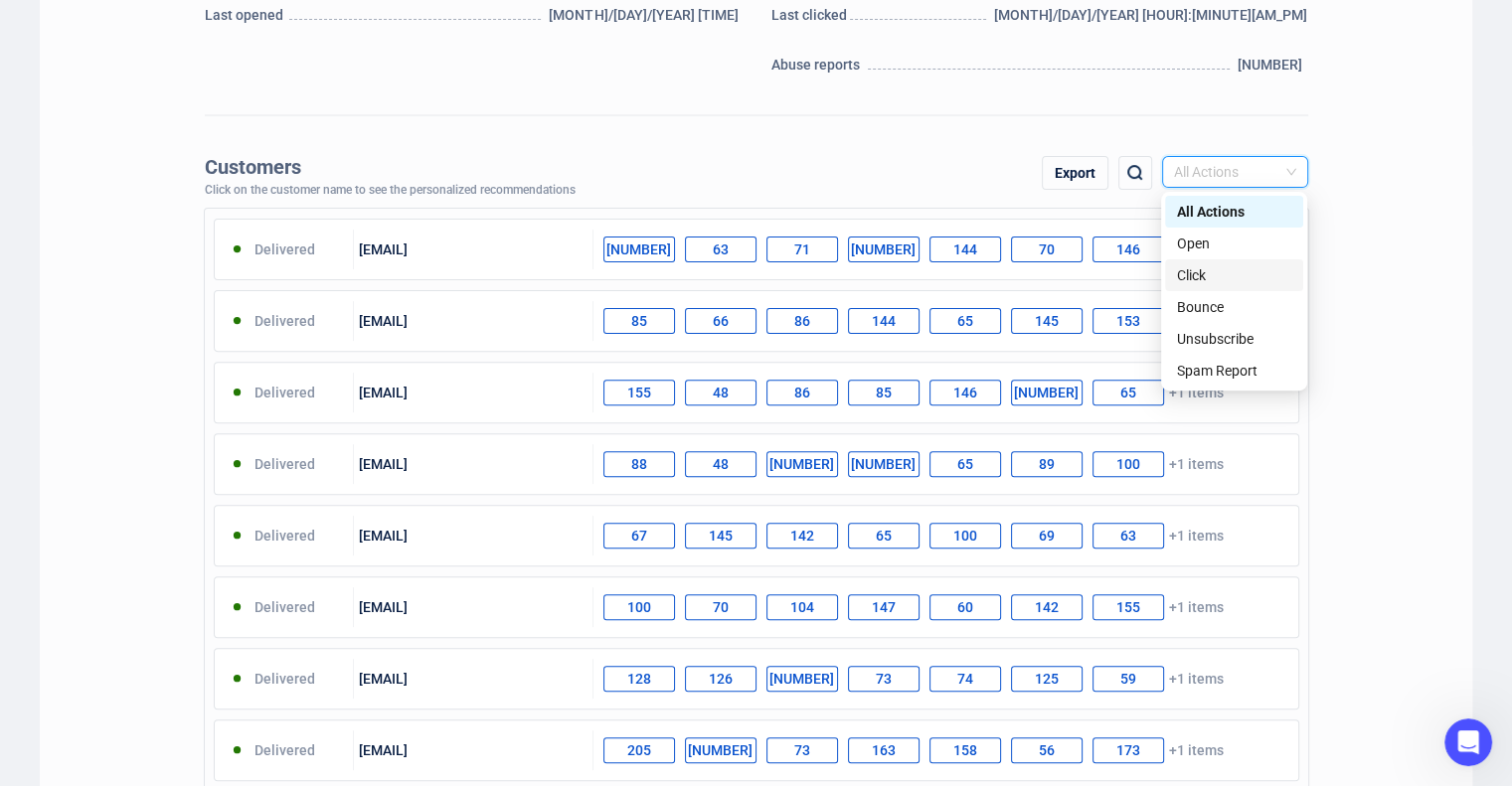 click on "Click" at bounding box center (1234, 275) 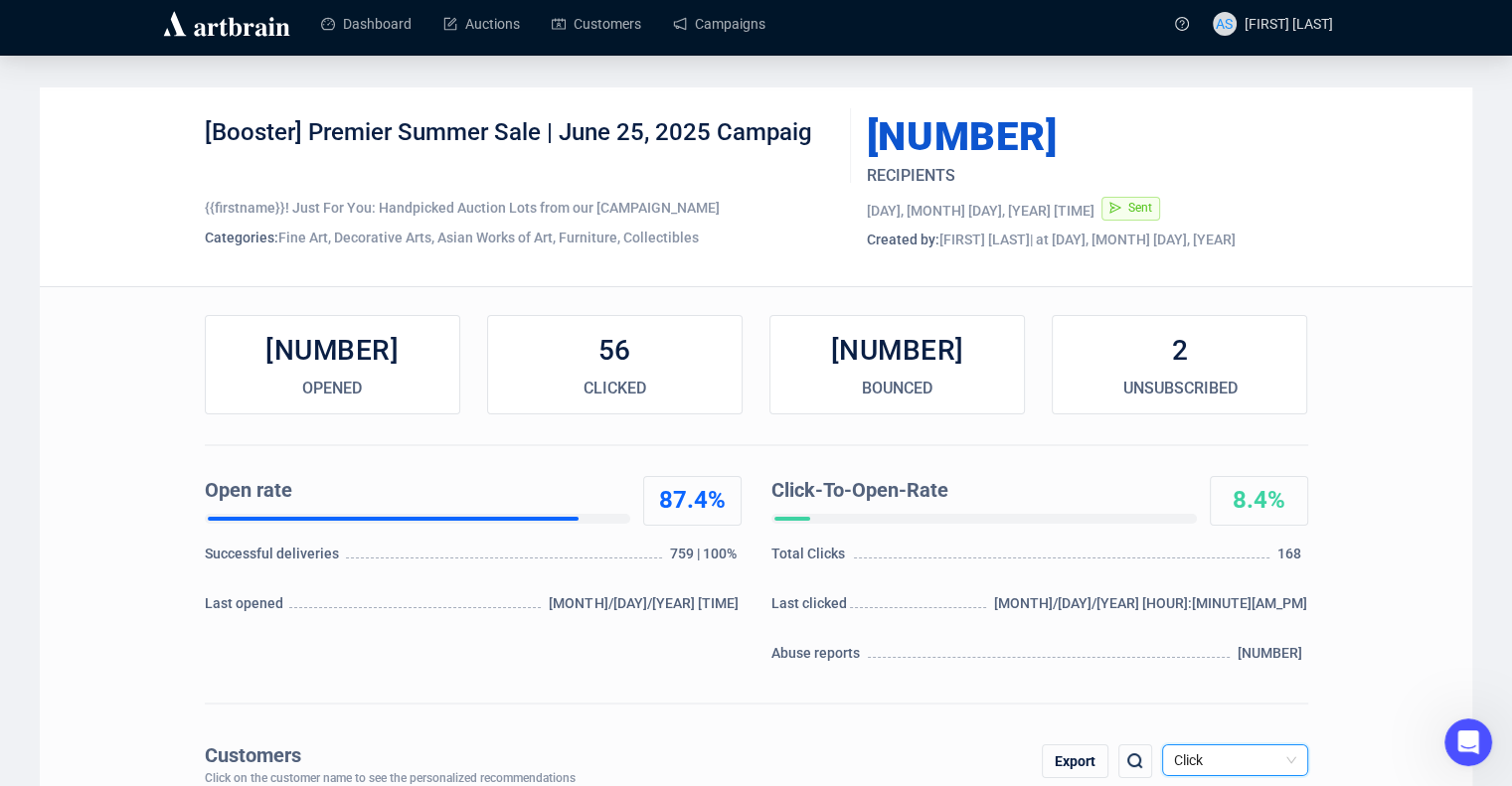 scroll, scrollTop: 0, scrollLeft: 0, axis: both 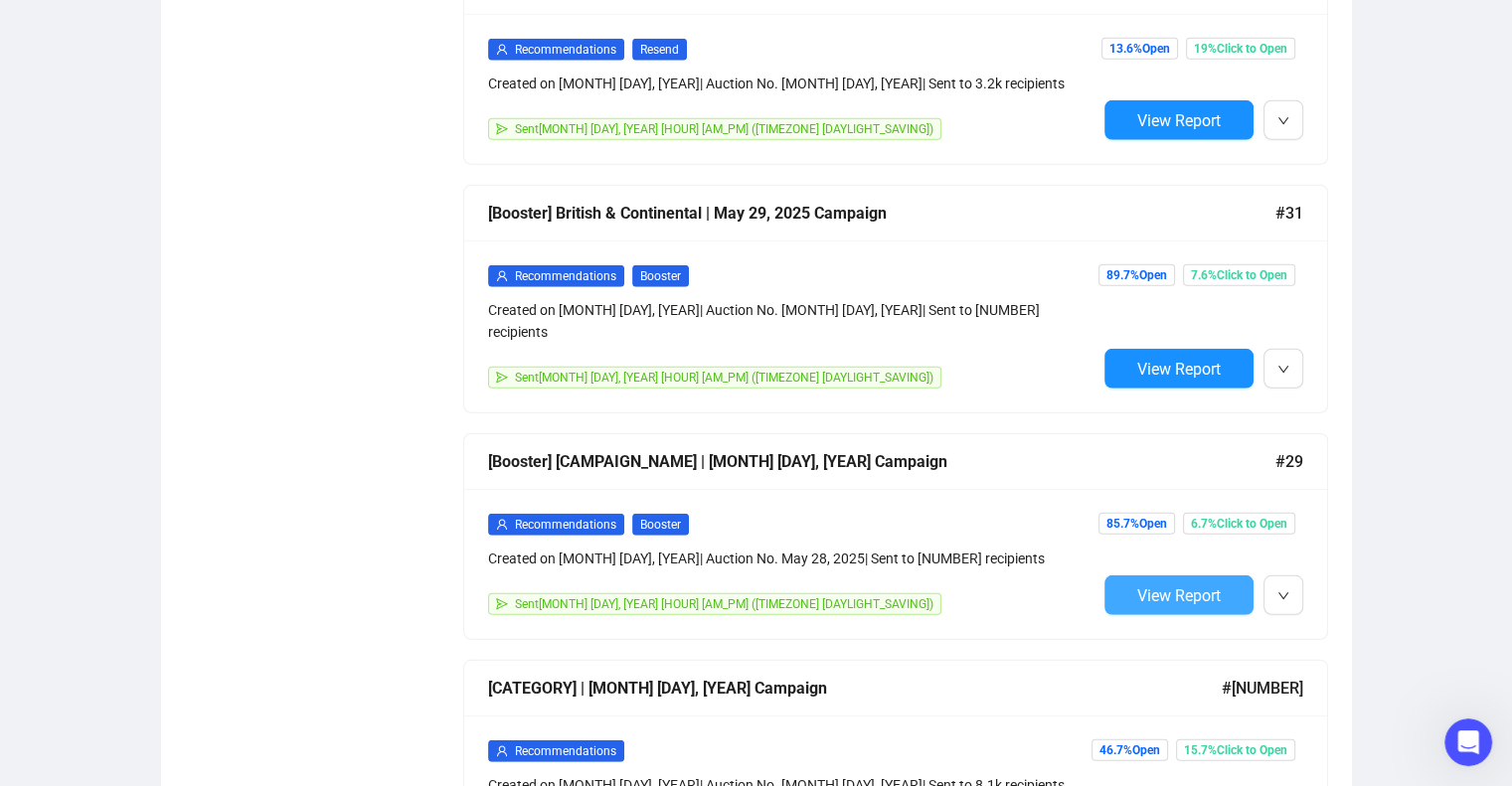 click on "View Report" at bounding box center [1179, 595] 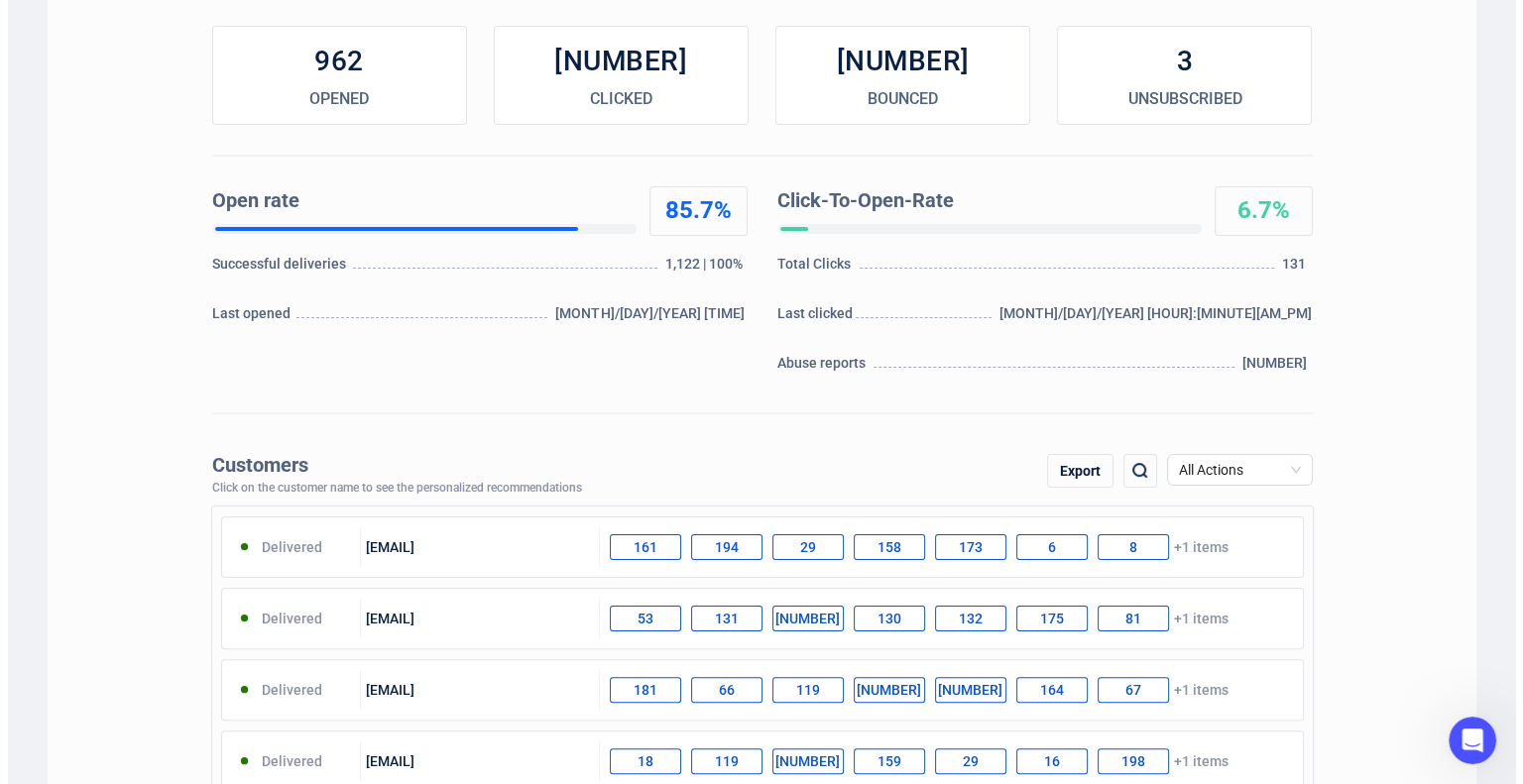 scroll, scrollTop: 297, scrollLeft: 0, axis: vertical 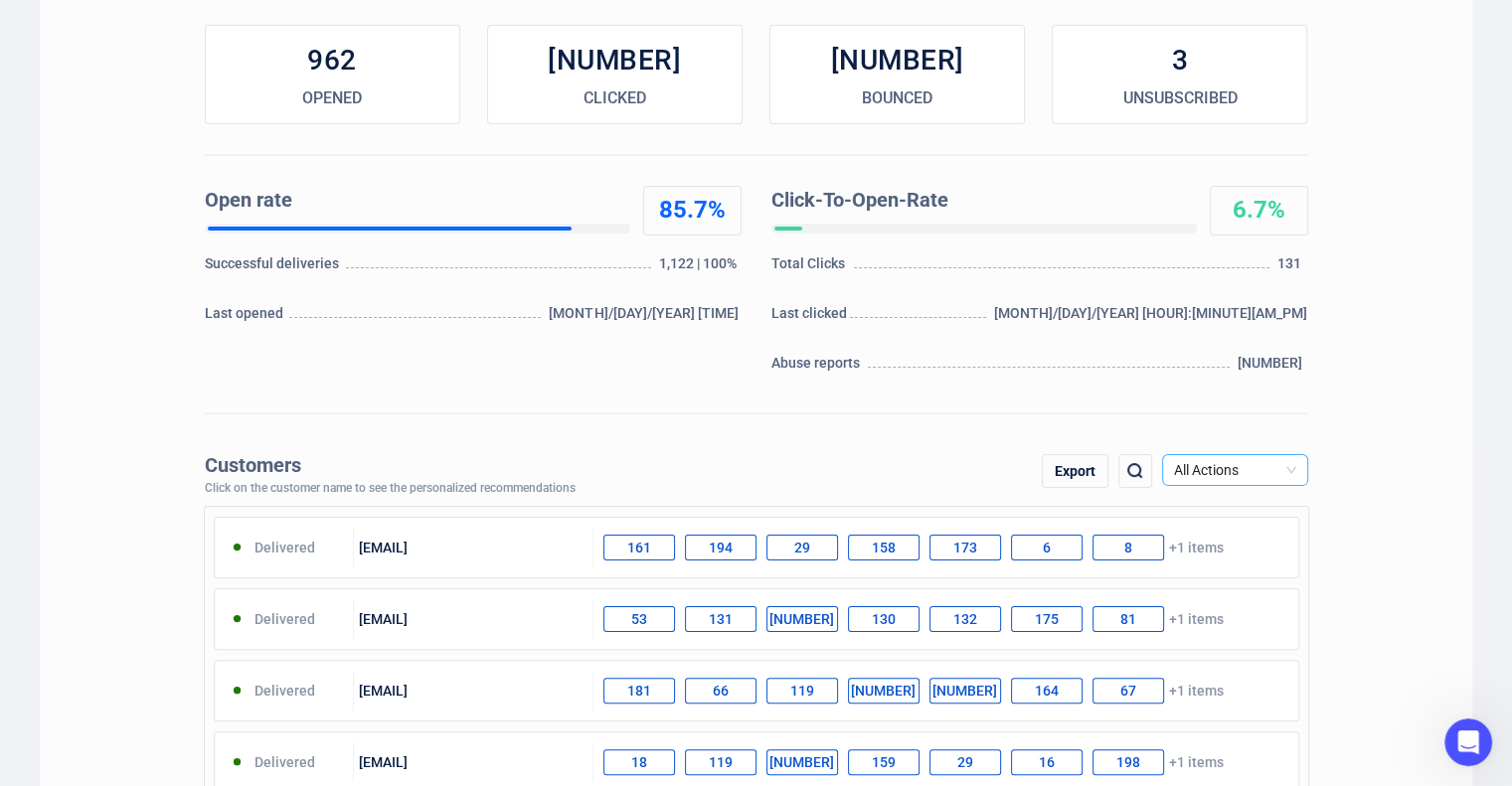 click on "All Actions" at bounding box center (1235, 470) 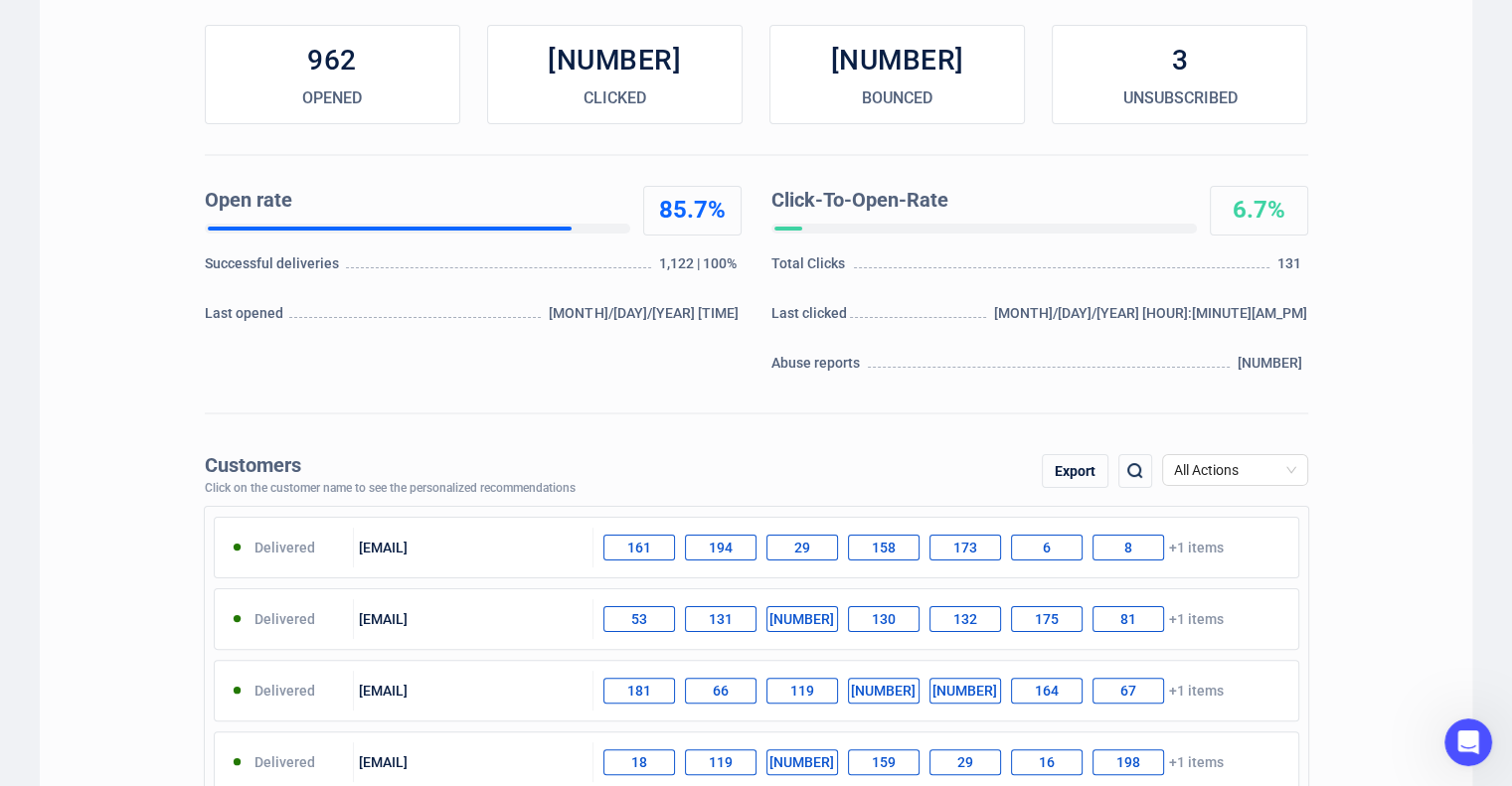 click on "Delivered [EMAIL] [NUMBER] [NUMBER] [NUMBER] [NUMBER] [NUMBER] [NUMBER] [NUMBER] +[NUMBER] items" at bounding box center [756, 878] 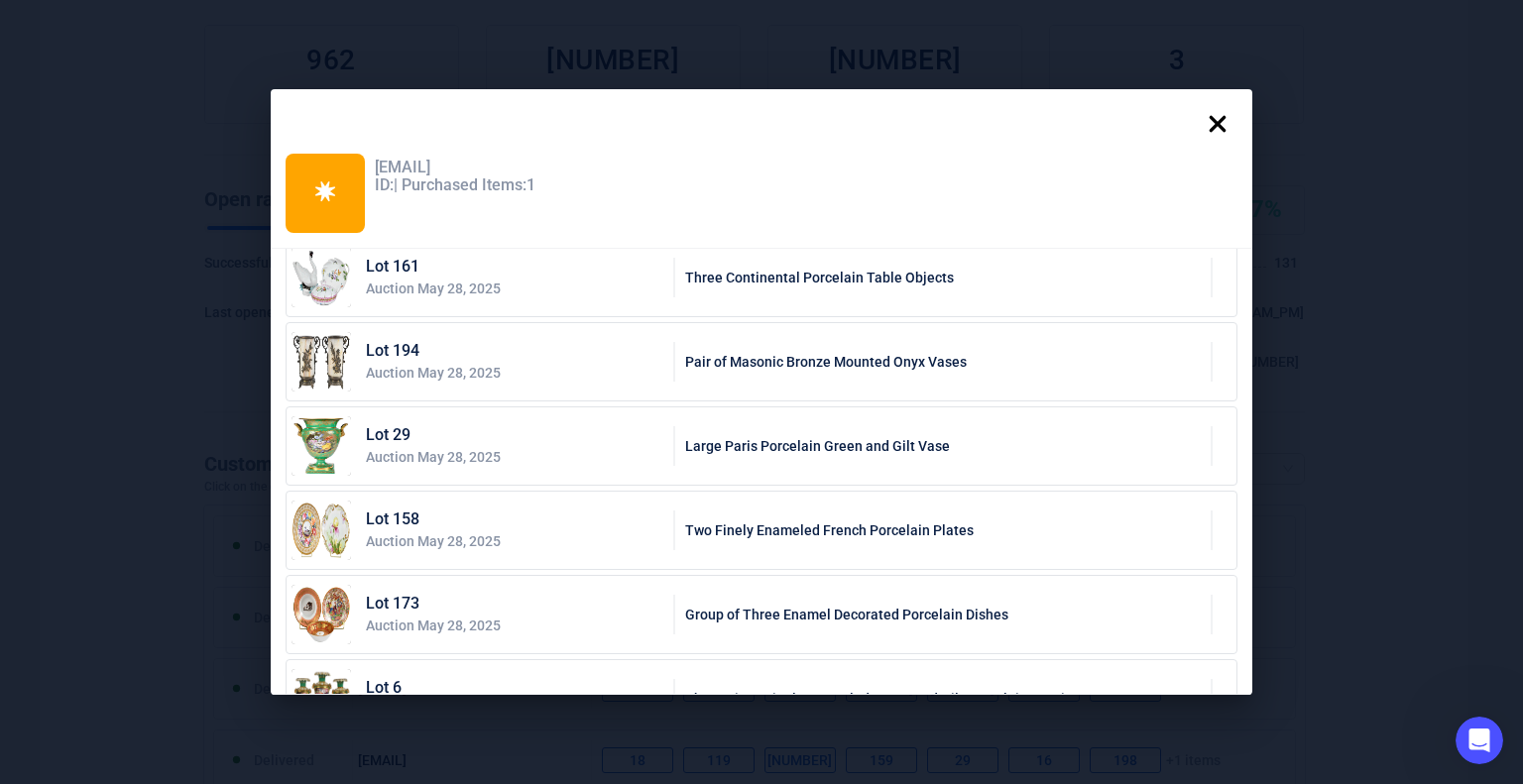scroll, scrollTop: 0, scrollLeft: 0, axis: both 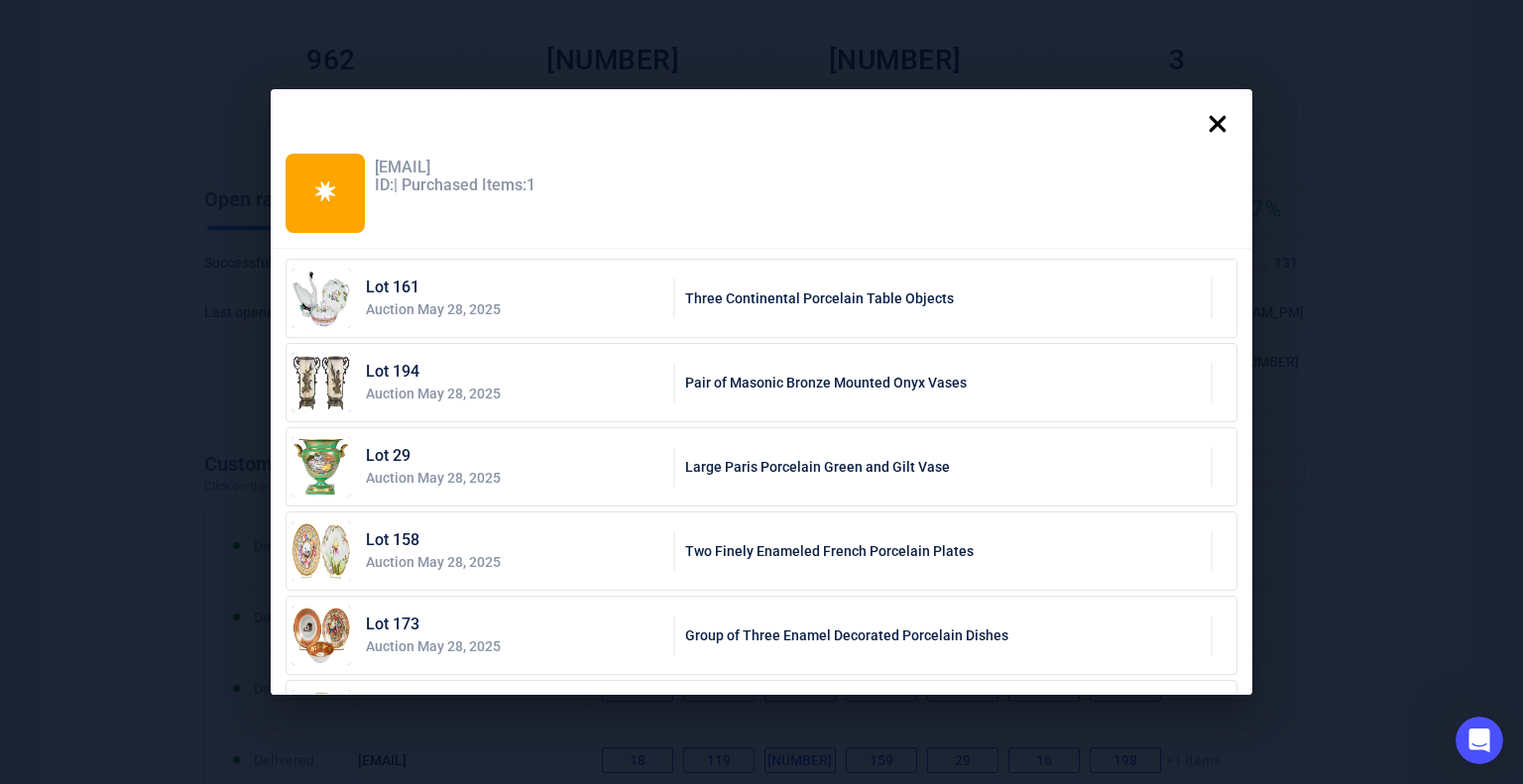 click at bounding box center (1218, 124) 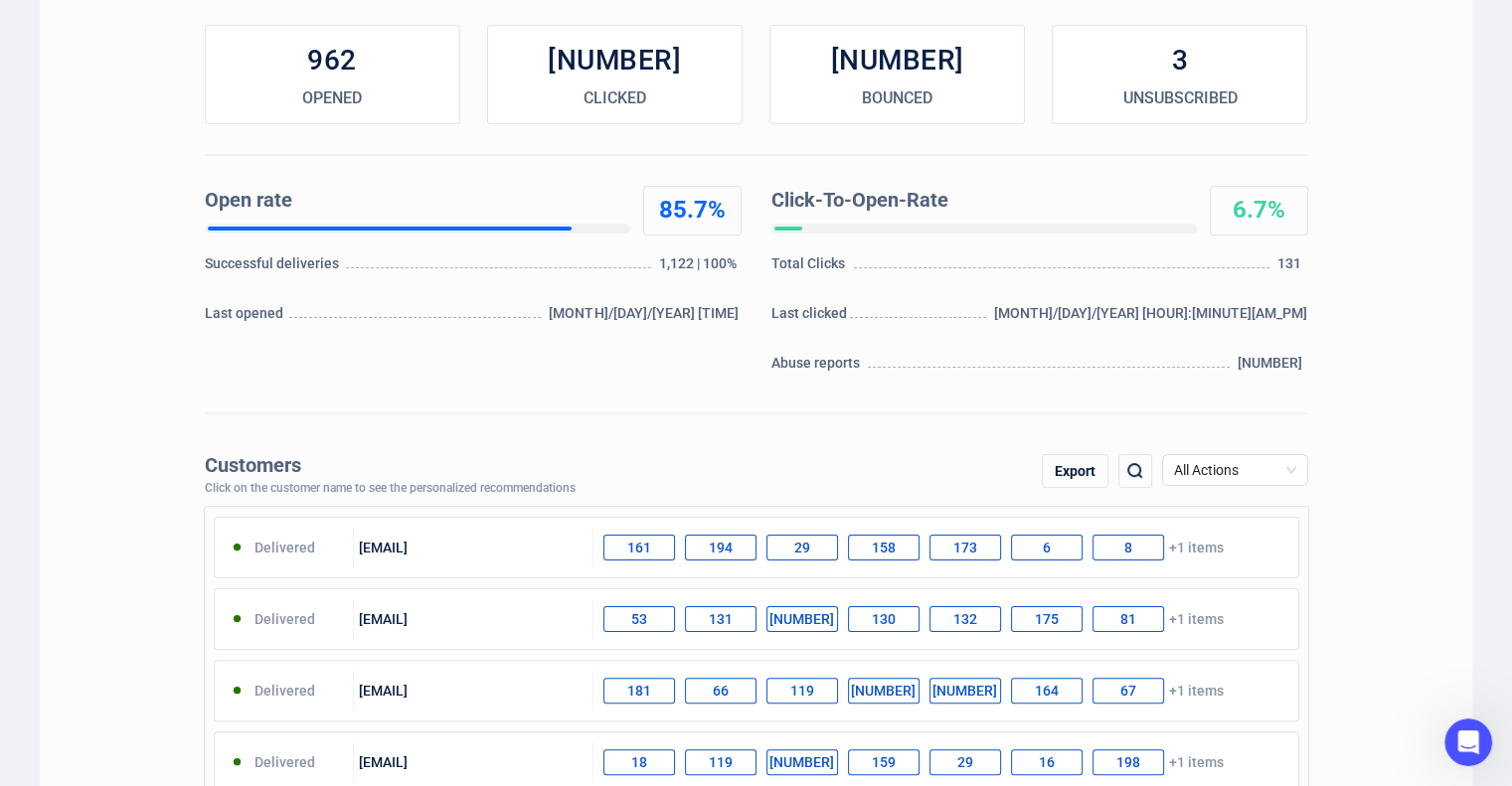click on "53" at bounding box center [237, 547] 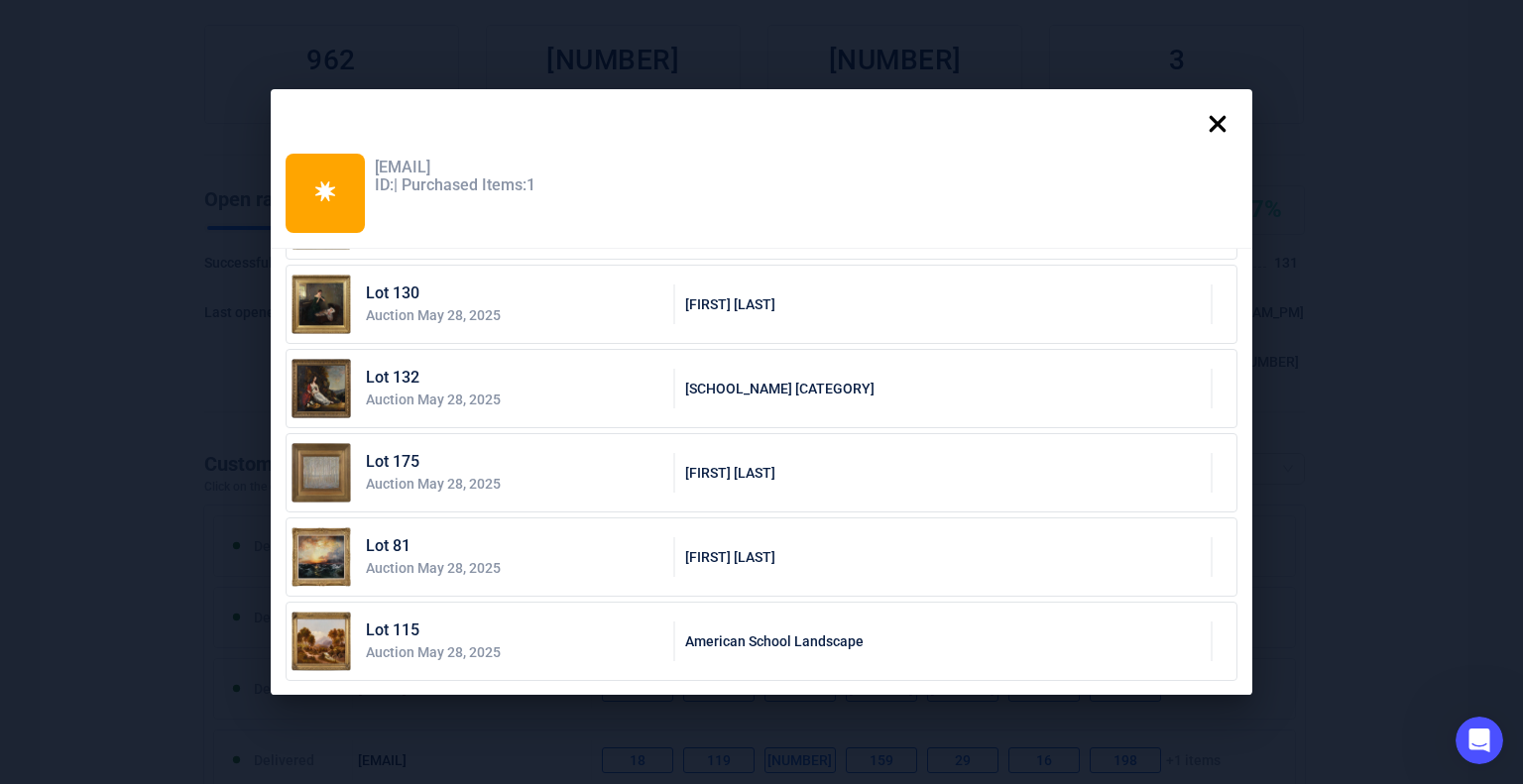 scroll, scrollTop: 248, scrollLeft: 0, axis: vertical 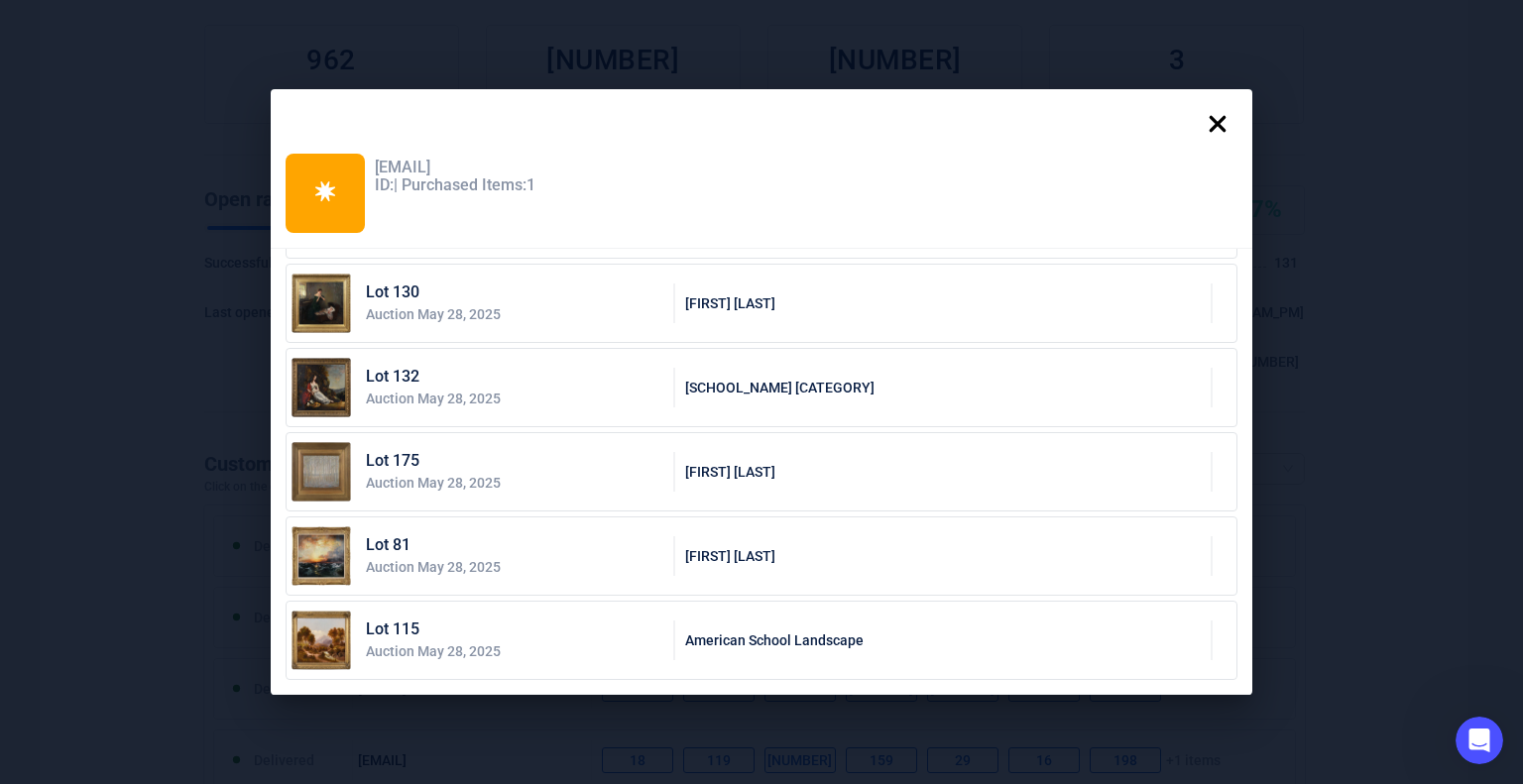 click at bounding box center [1218, 124] 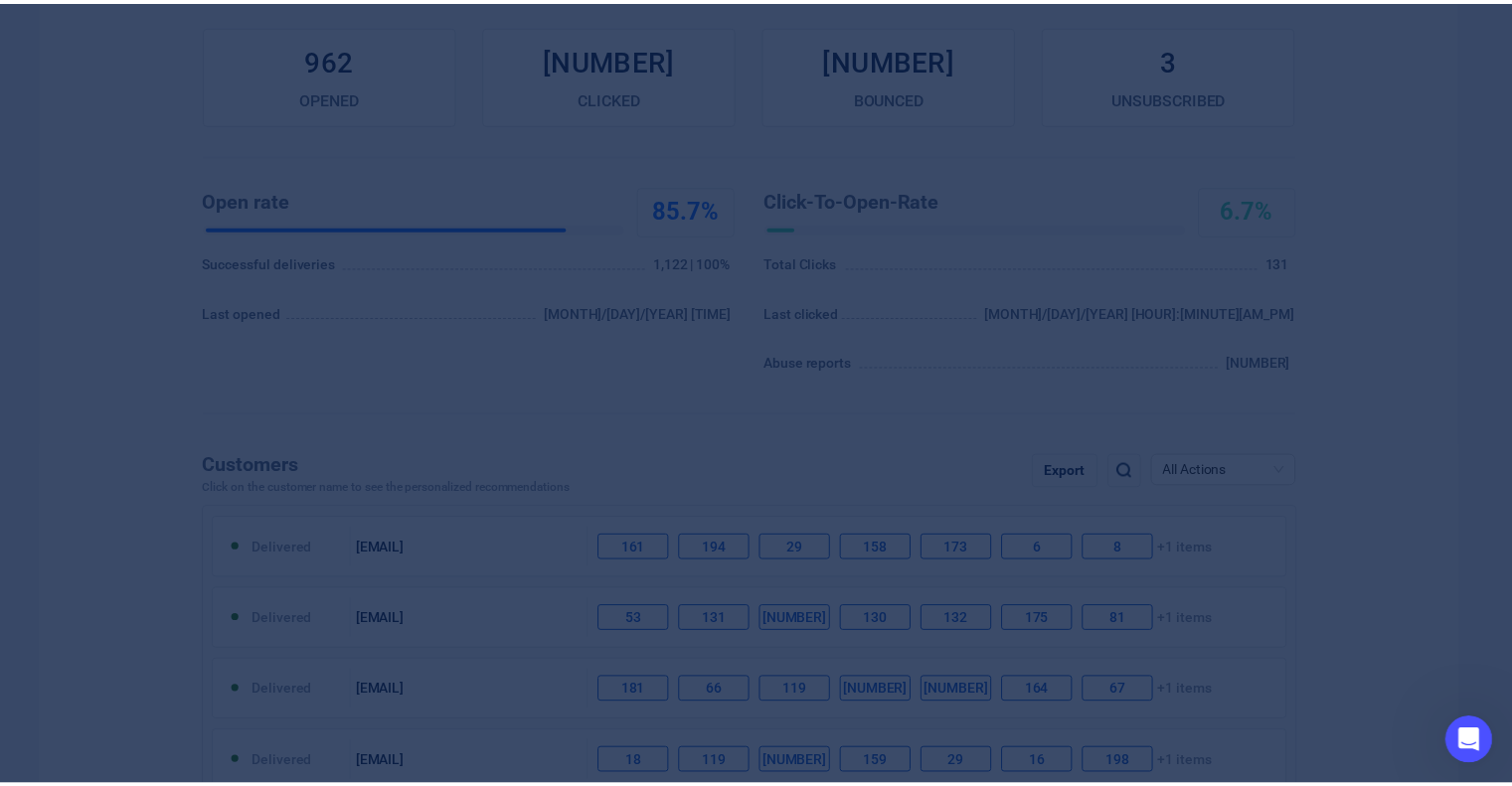 scroll, scrollTop: 0, scrollLeft: 0, axis: both 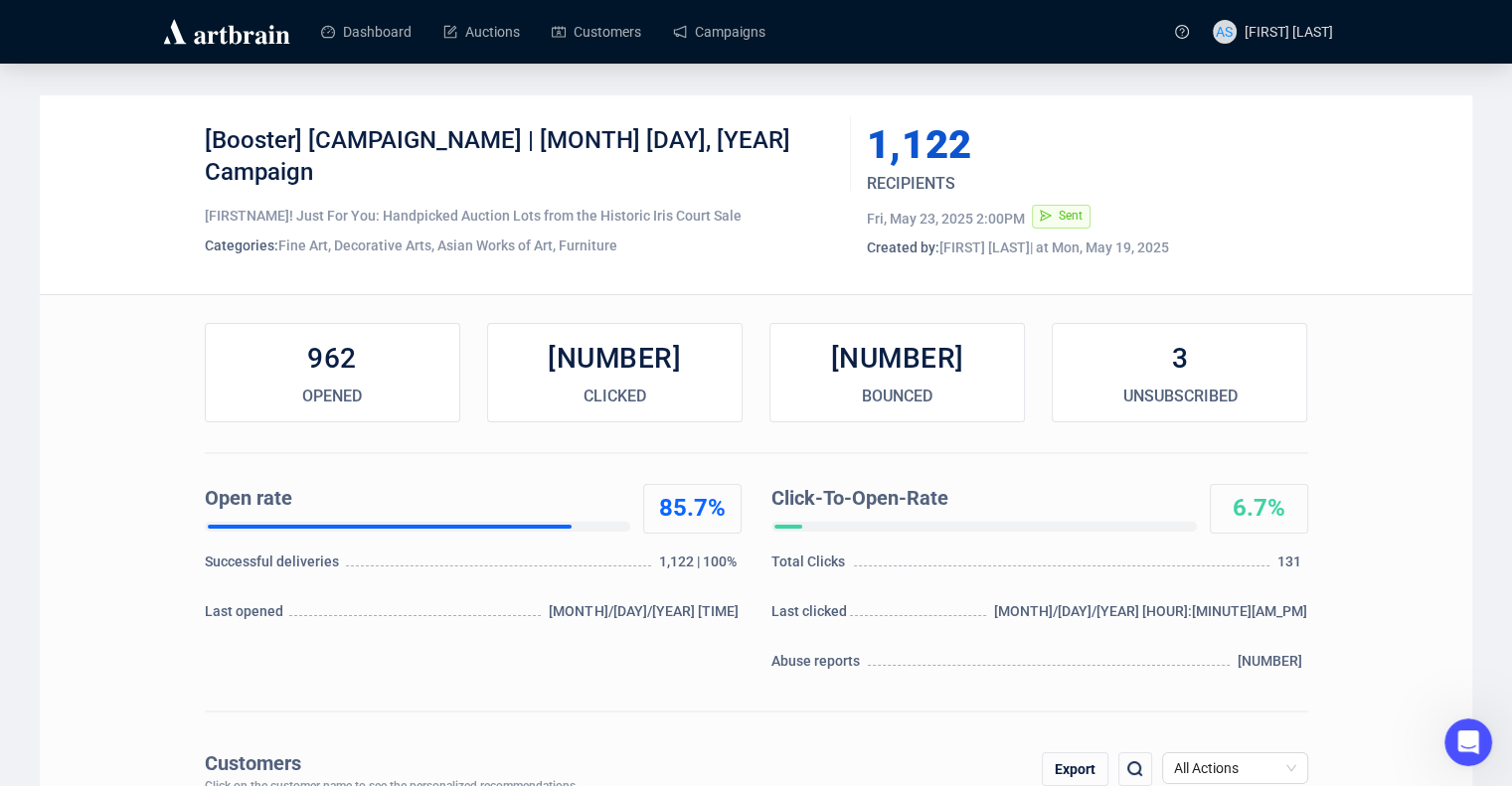 click at bounding box center [227, 32] 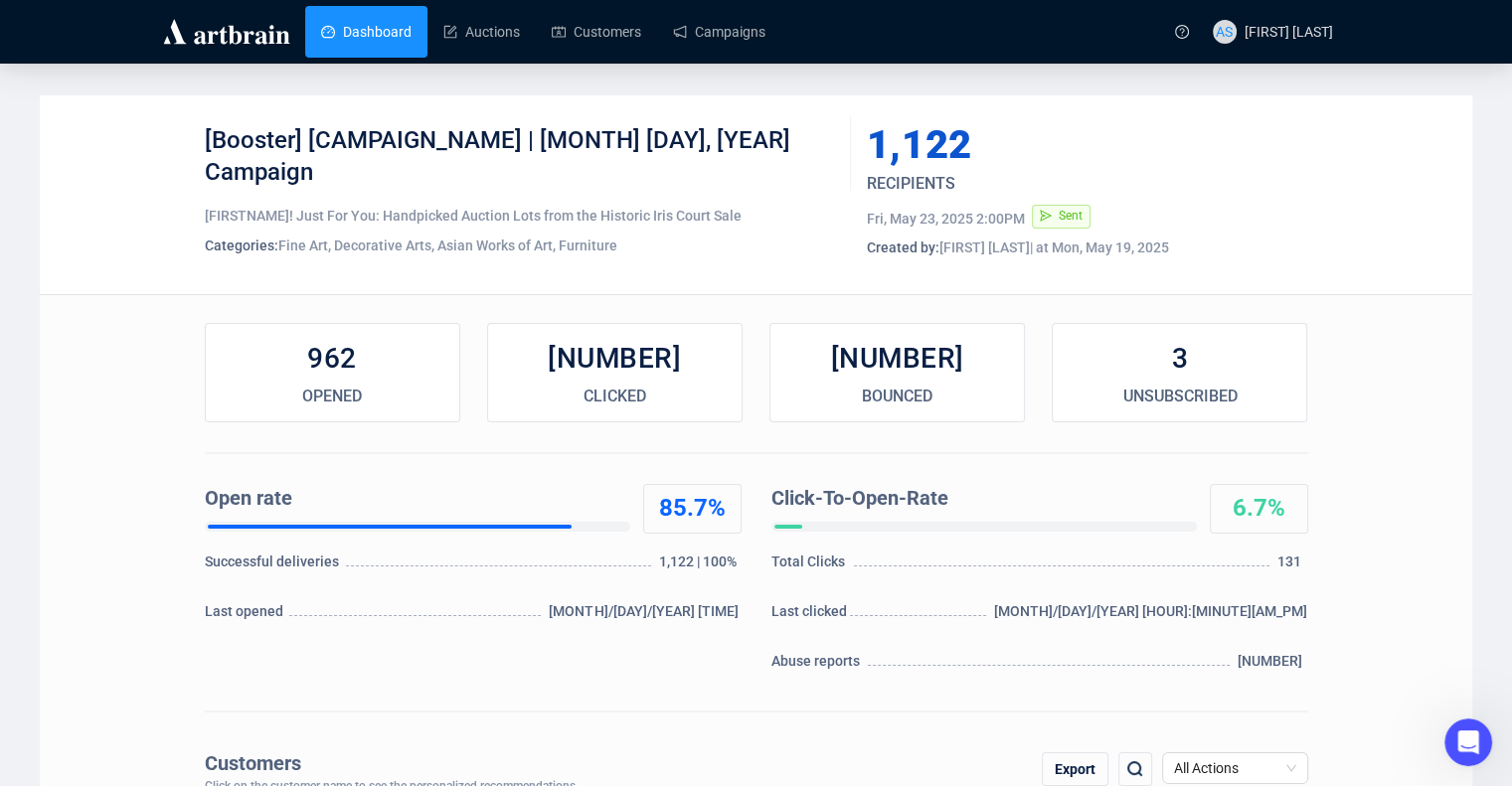 click on "Dashboard" at bounding box center [366, 32] 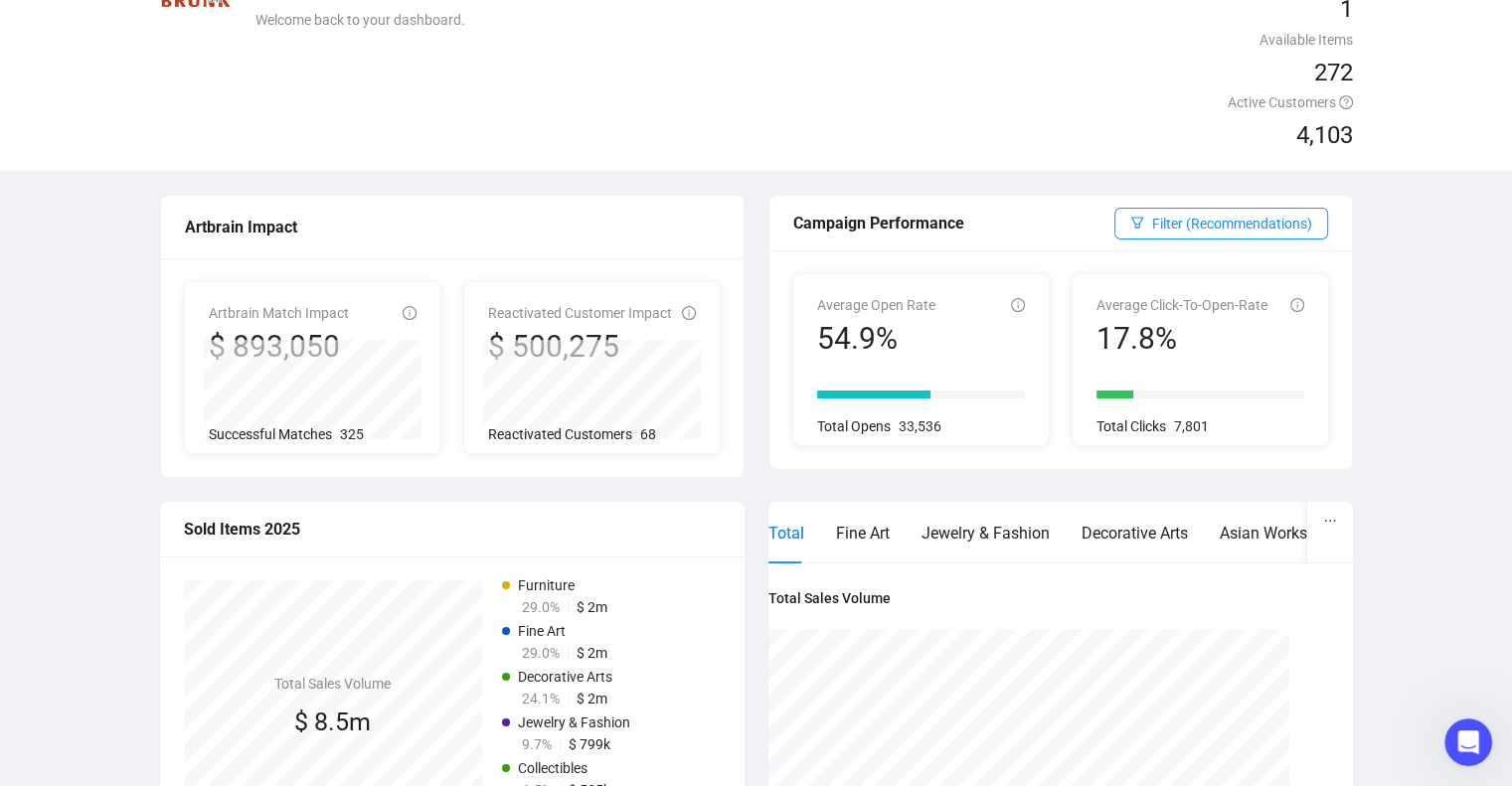 scroll, scrollTop: 0, scrollLeft: 0, axis: both 